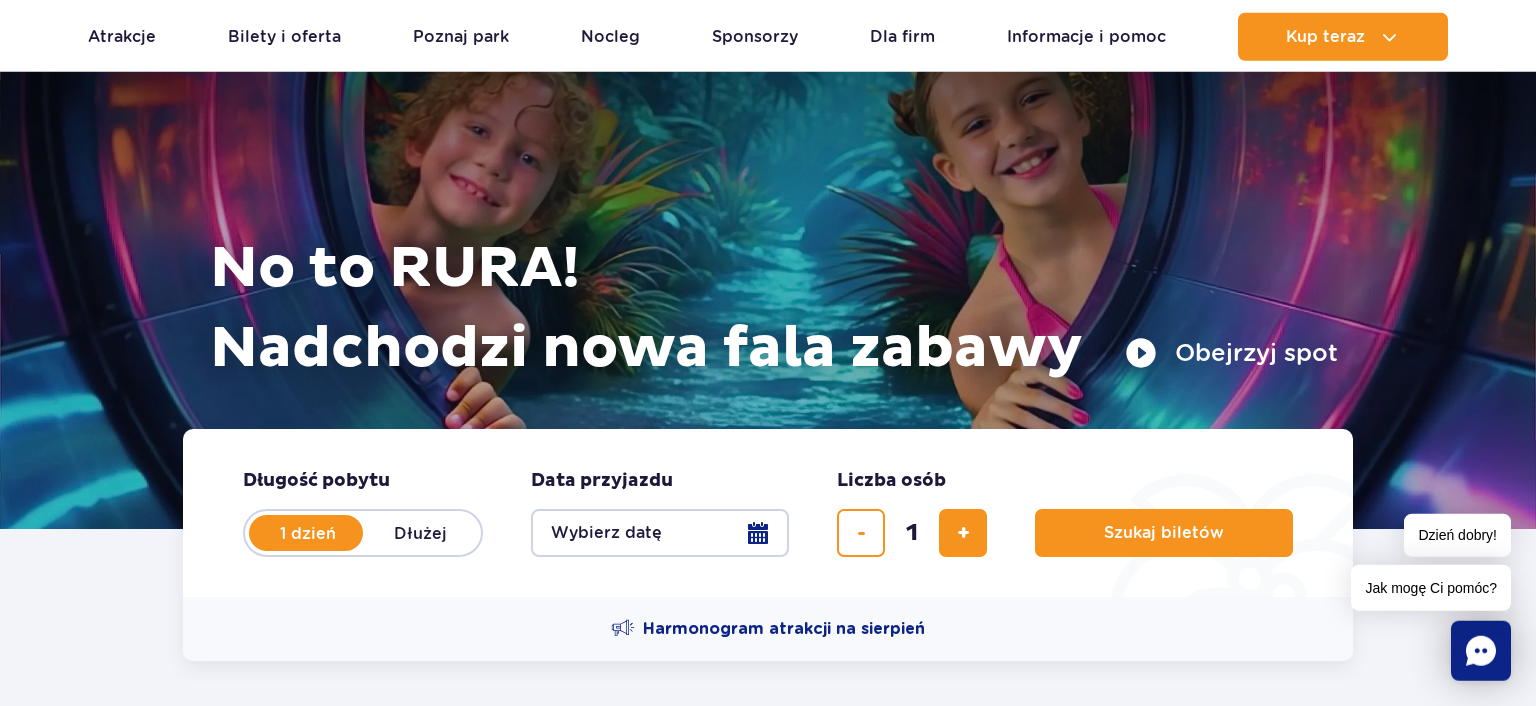 scroll, scrollTop: 105, scrollLeft: 0, axis: vertical 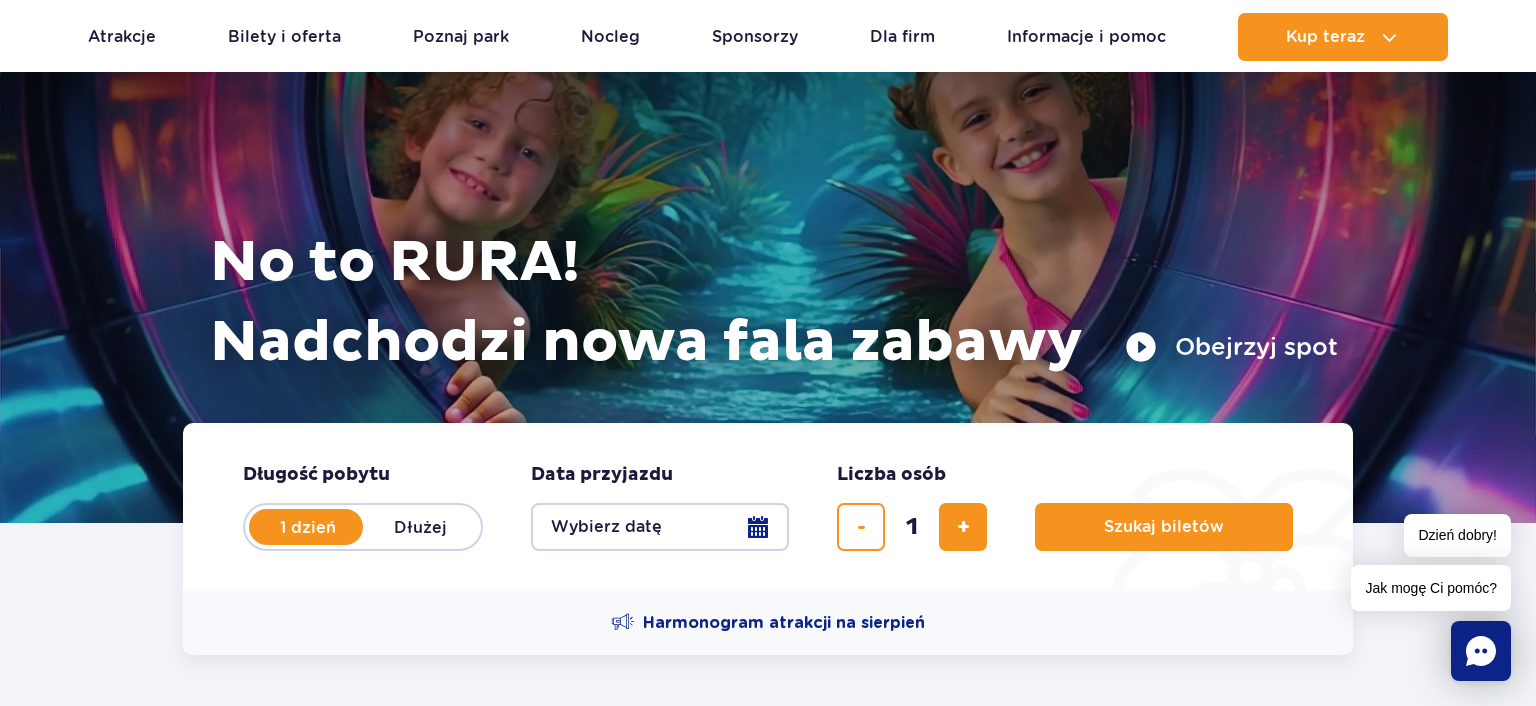 click on "Wybierz datę" at bounding box center (660, 527) 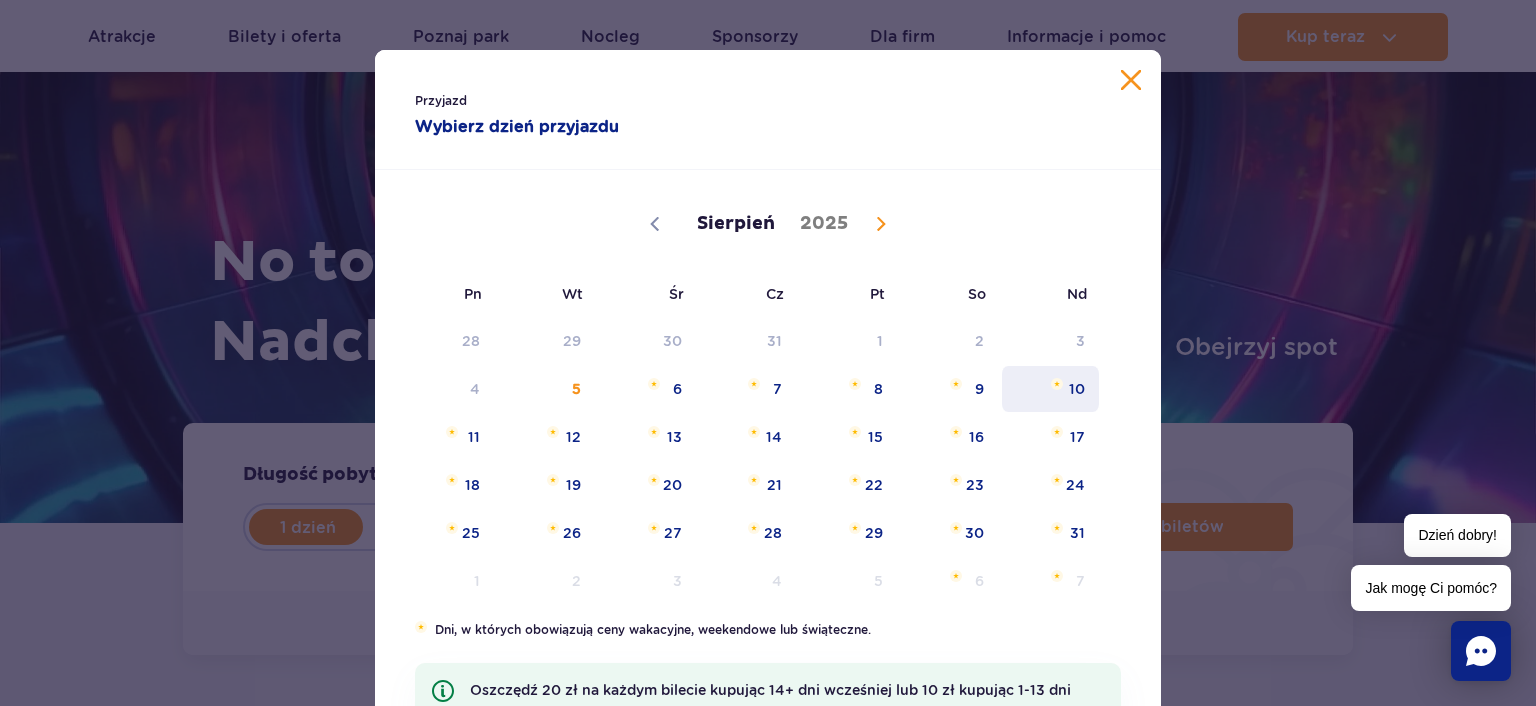 click on "10" at bounding box center [1050, 389] 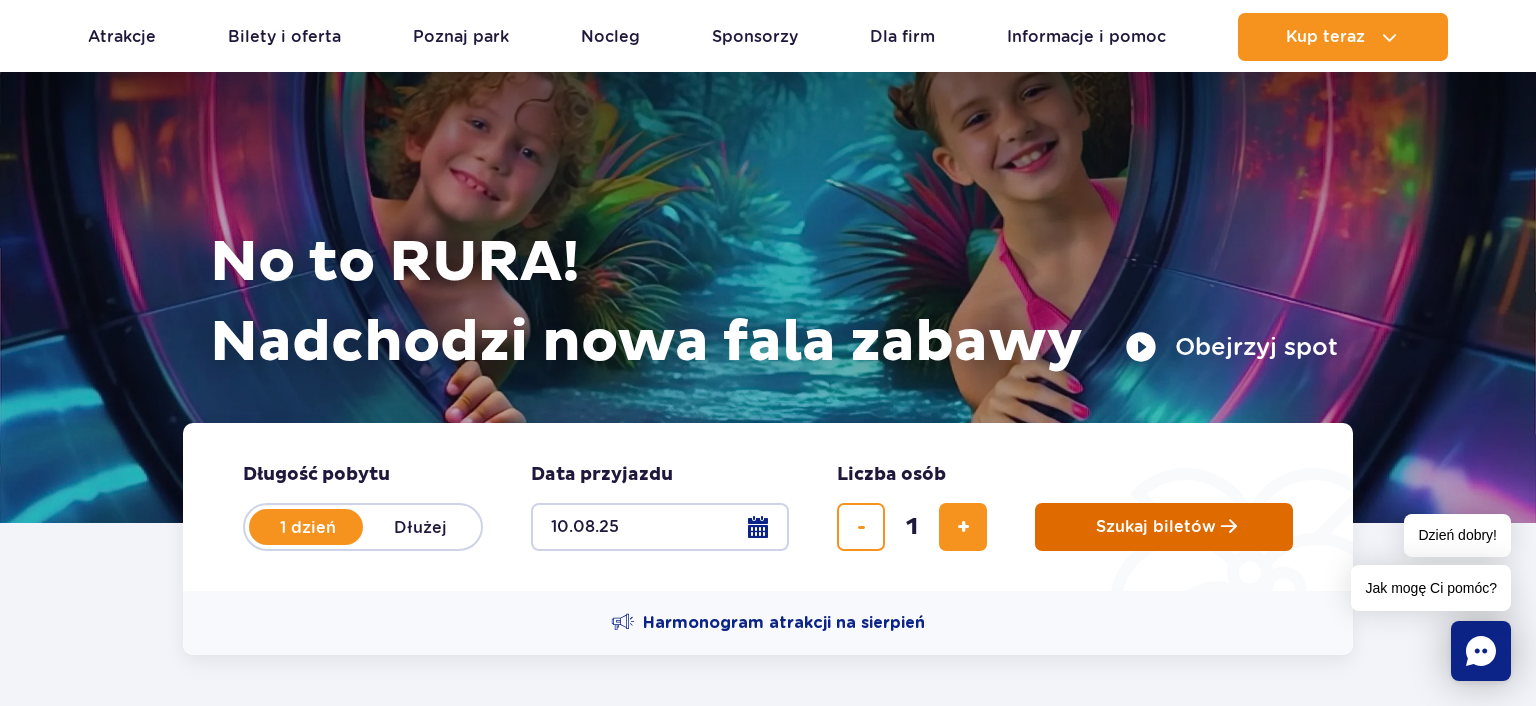 click on "Szukaj biletów" at bounding box center (1164, 527) 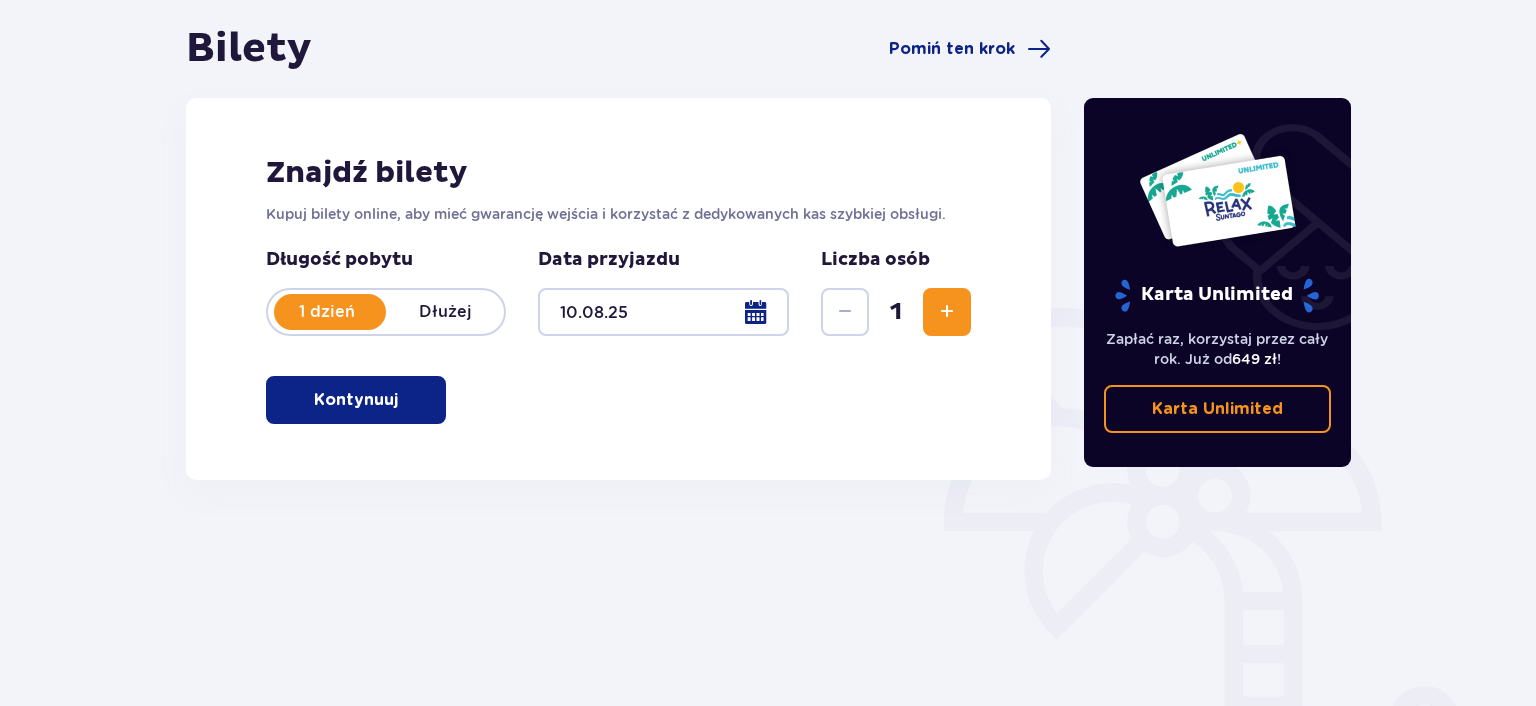 scroll, scrollTop: 211, scrollLeft: 0, axis: vertical 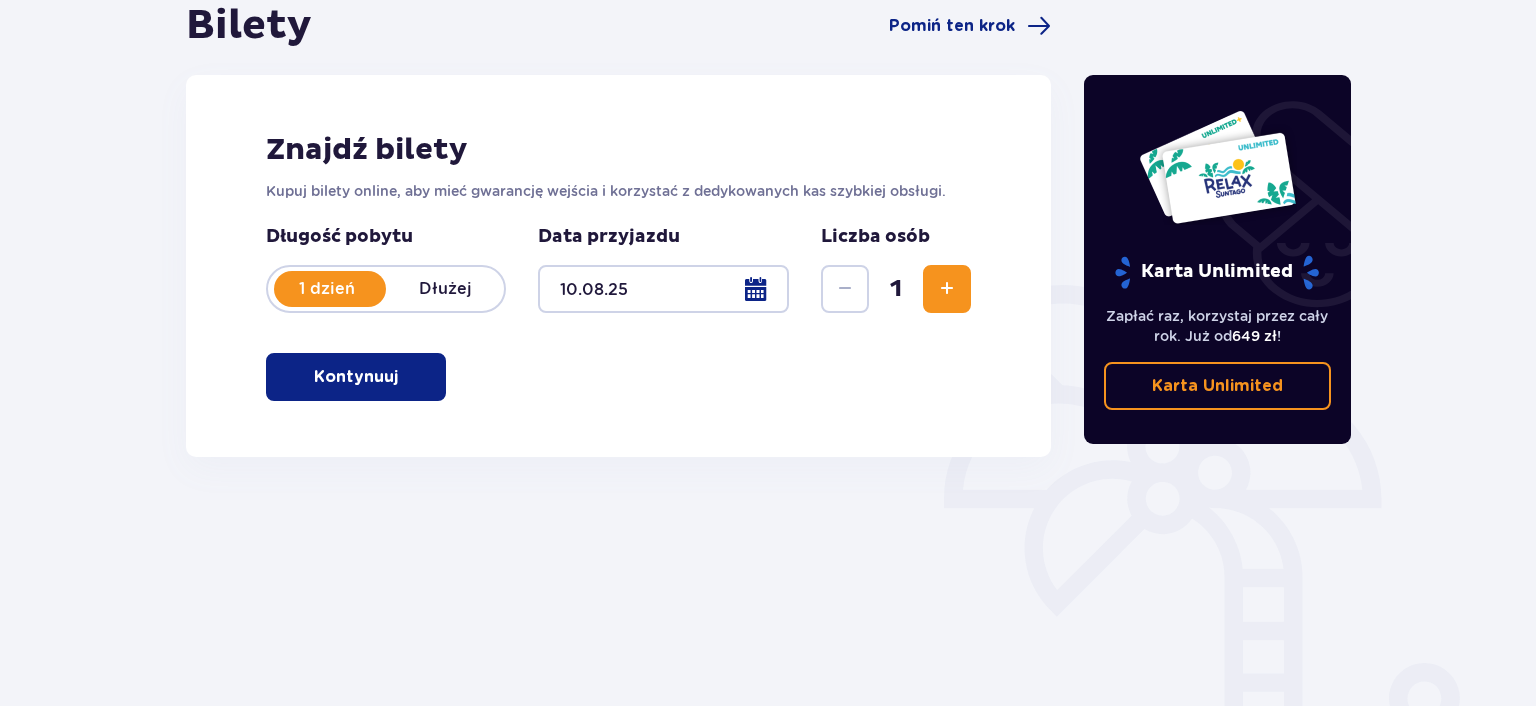 click on "Kontynuuj" at bounding box center (356, 377) 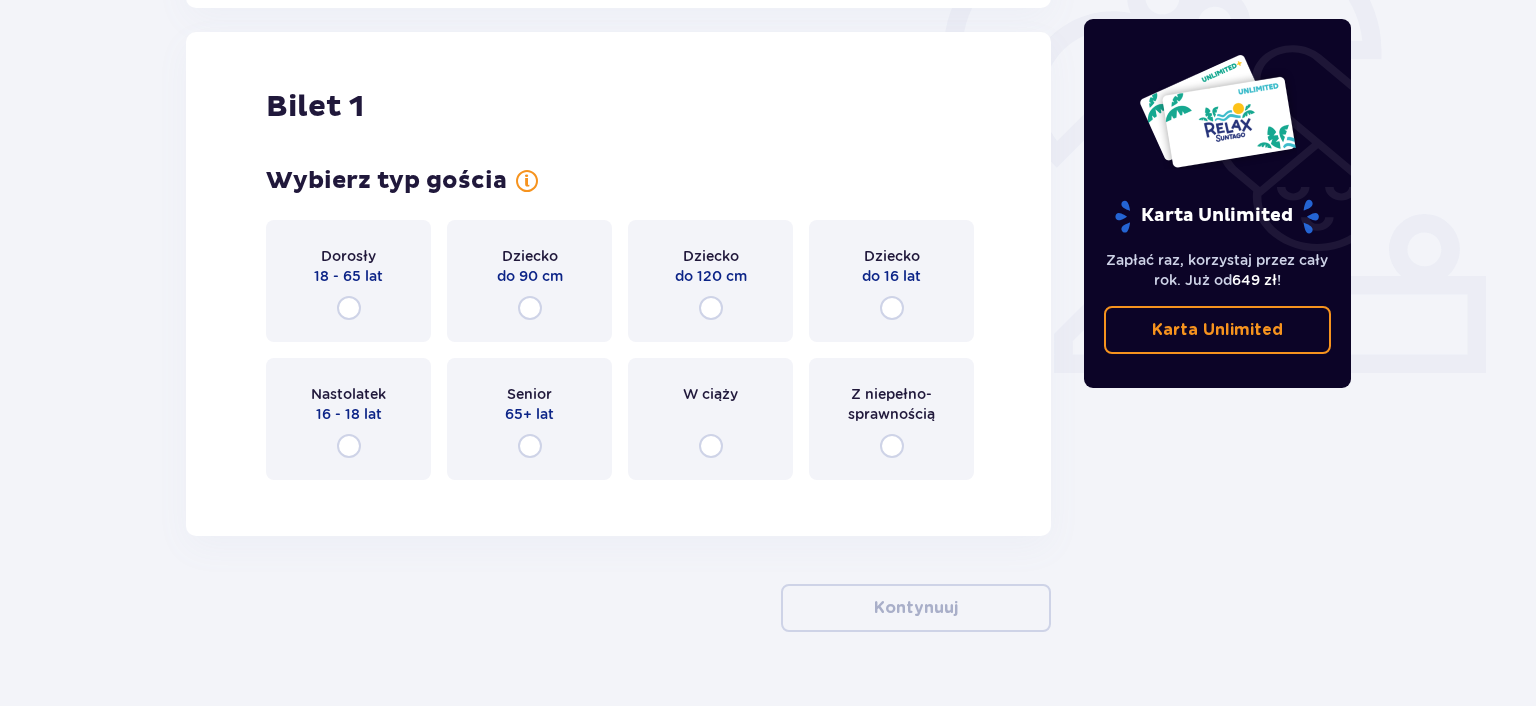 scroll, scrollTop: 668, scrollLeft: 0, axis: vertical 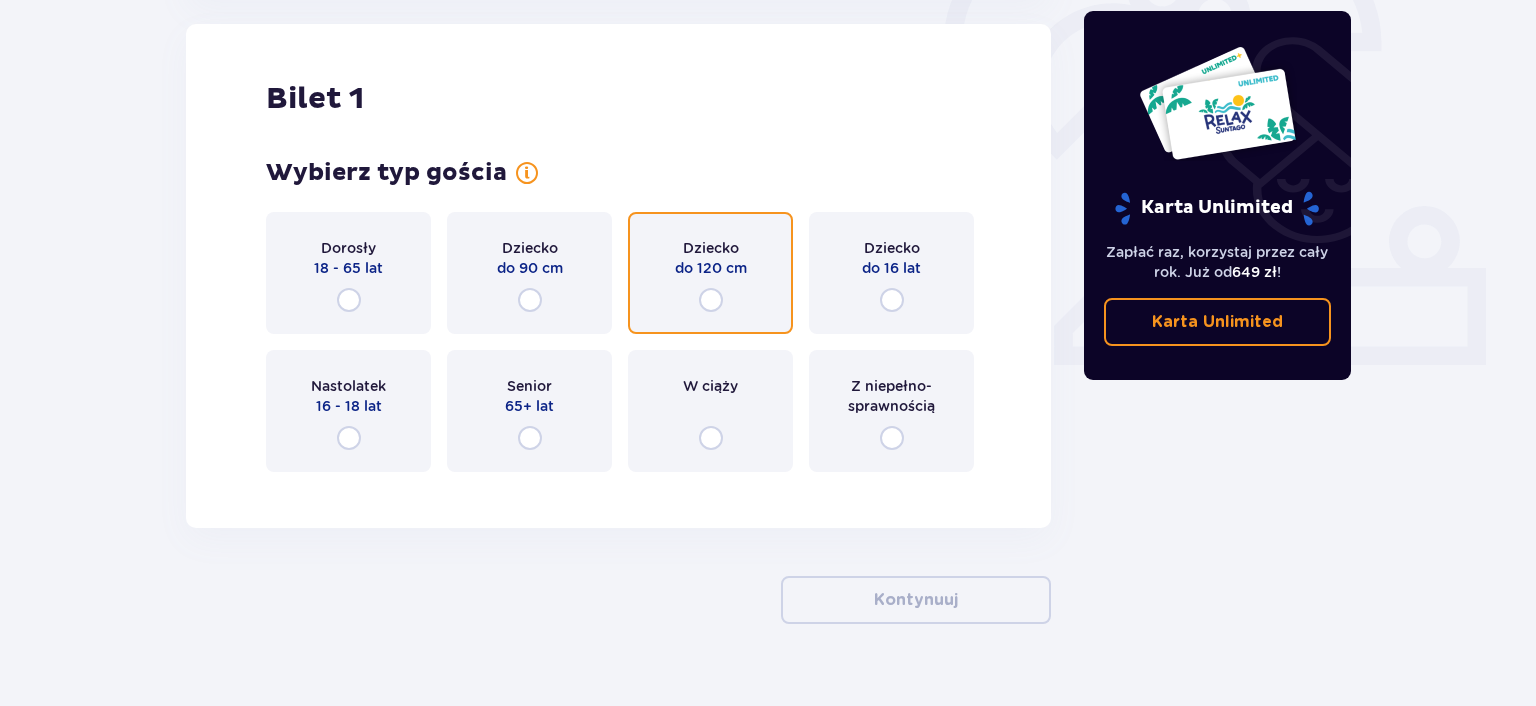 click at bounding box center [711, 300] 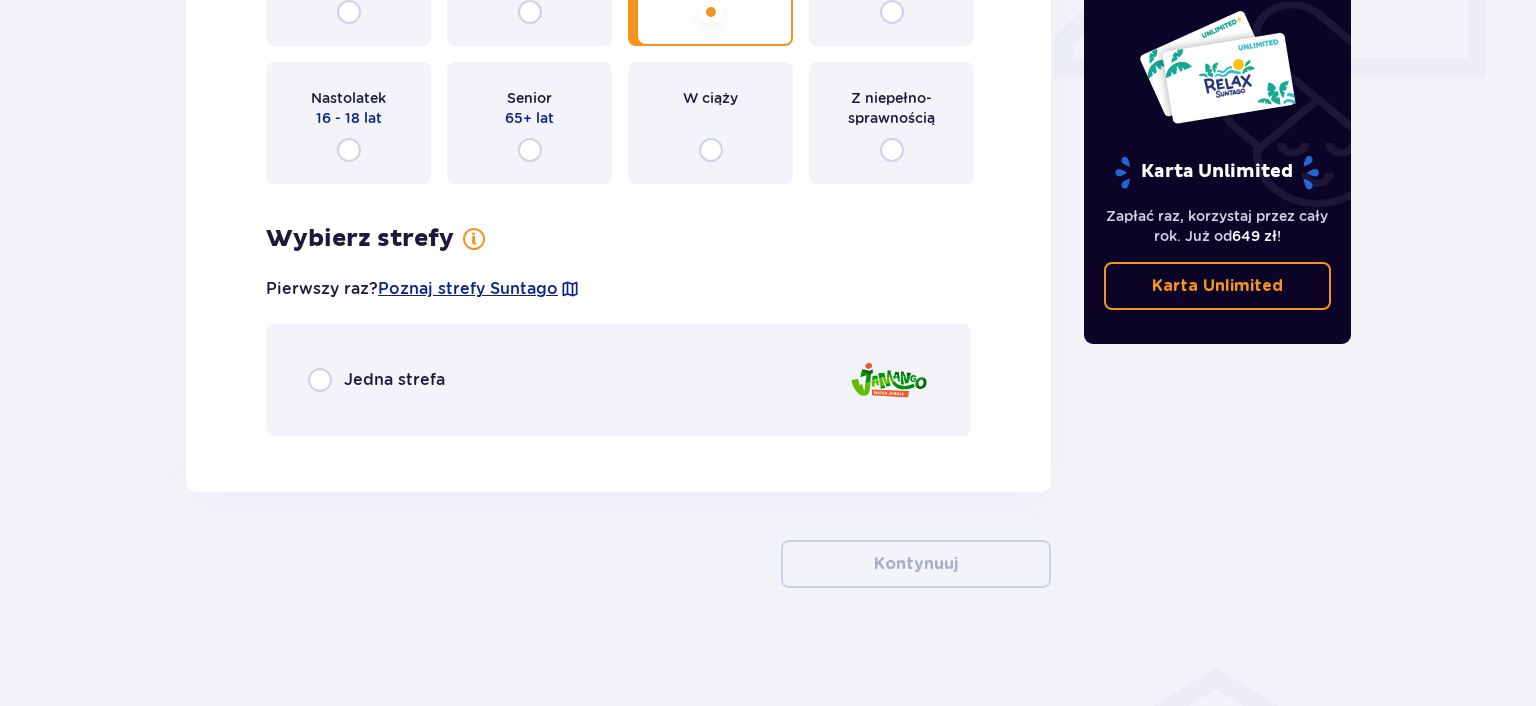 scroll, scrollTop: 958, scrollLeft: 0, axis: vertical 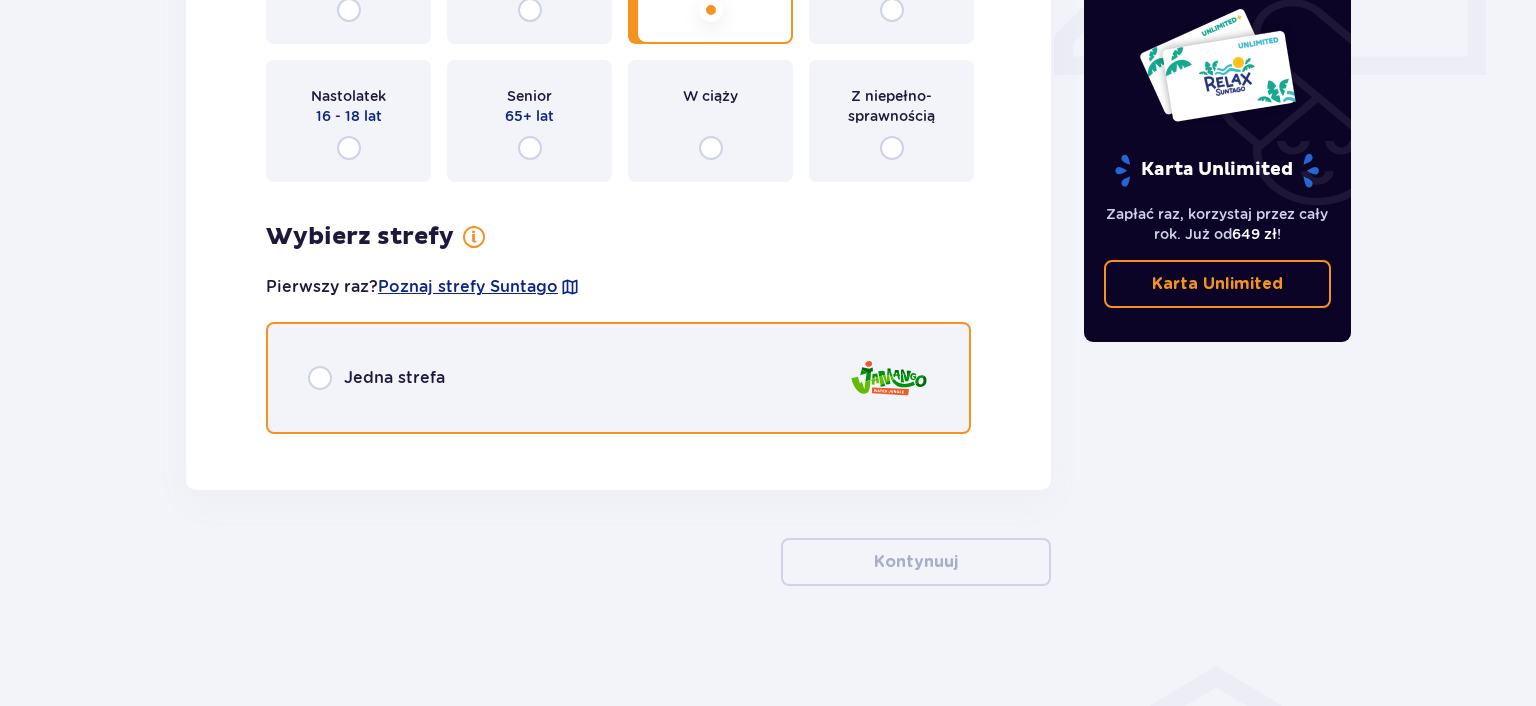click at bounding box center [320, 378] 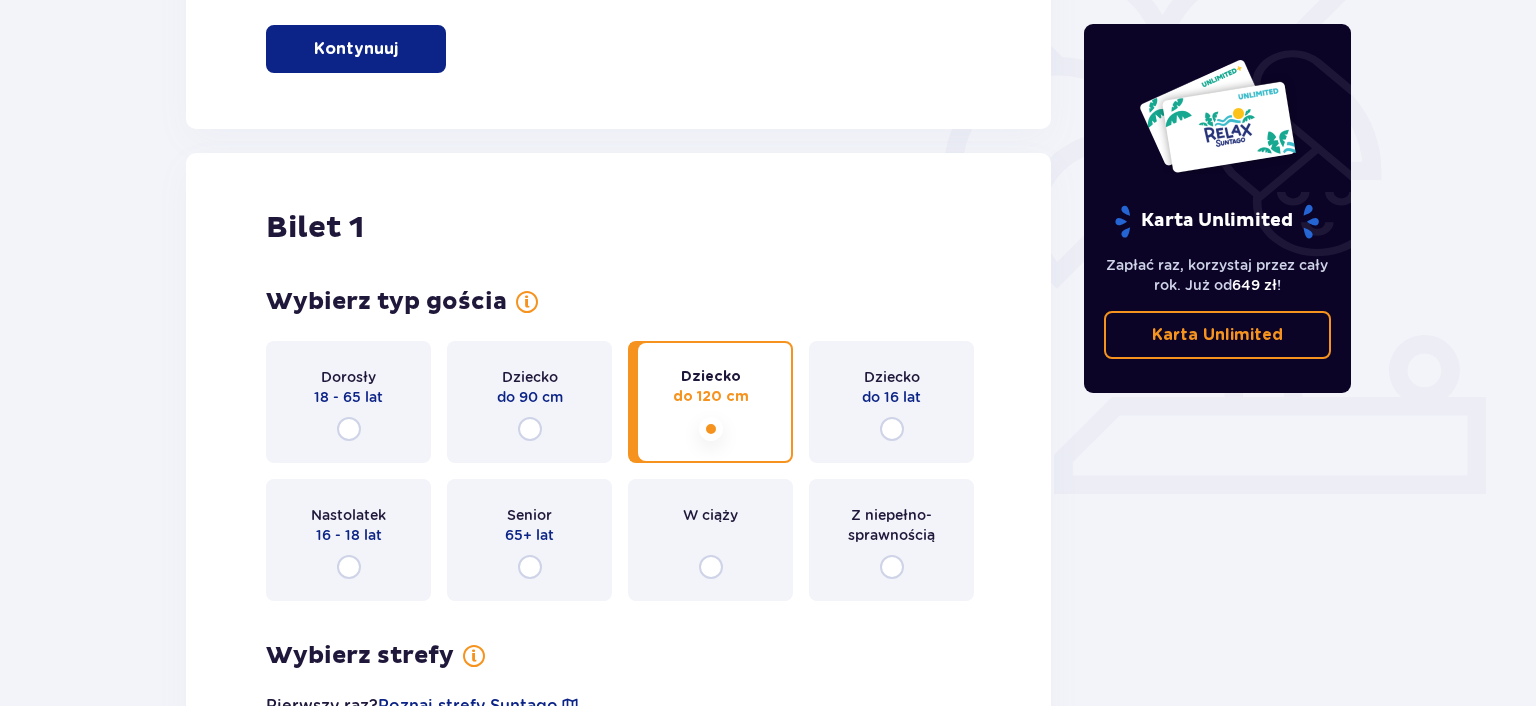 scroll, scrollTop: 668, scrollLeft: 0, axis: vertical 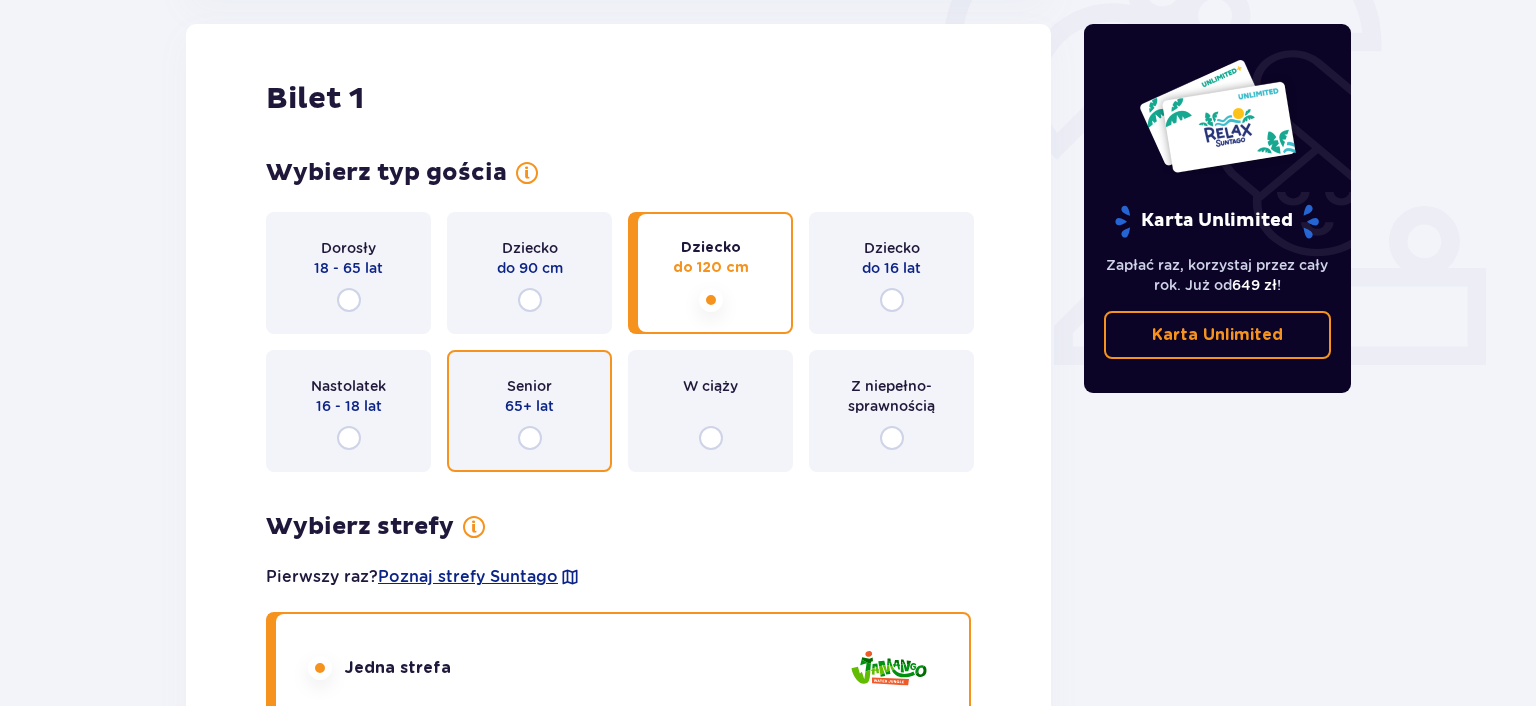 click at bounding box center [530, 438] 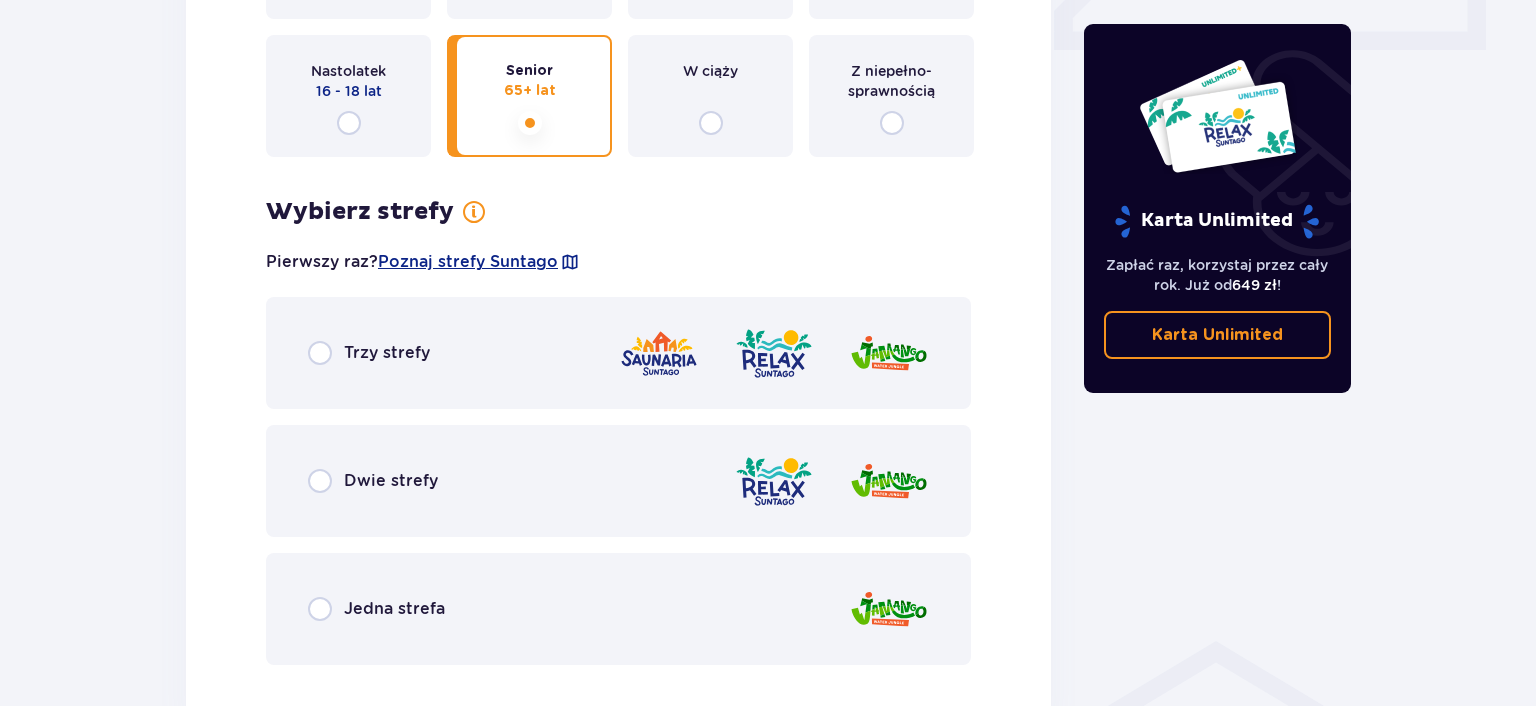 scroll, scrollTop: 1050, scrollLeft: 0, axis: vertical 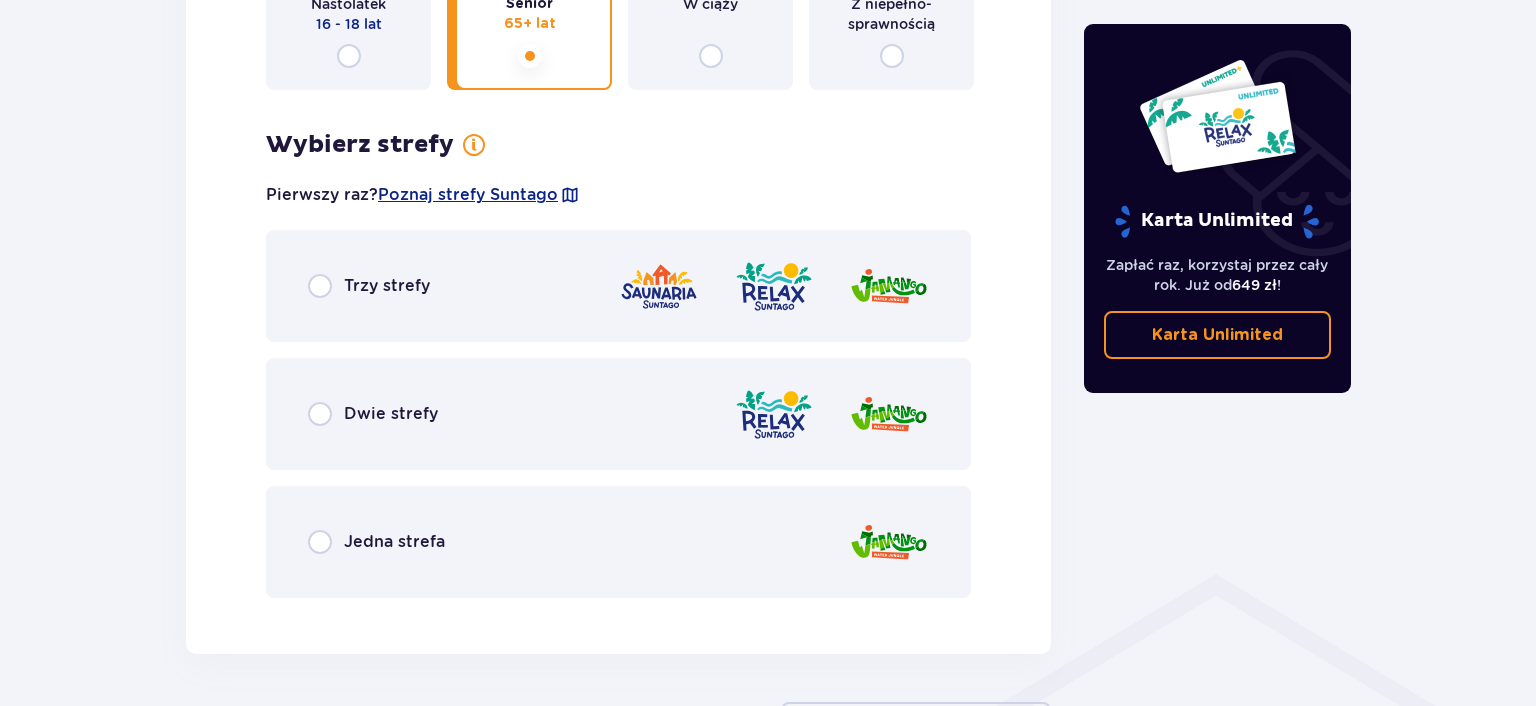 click on "Jedna strefa" at bounding box center (618, 542) 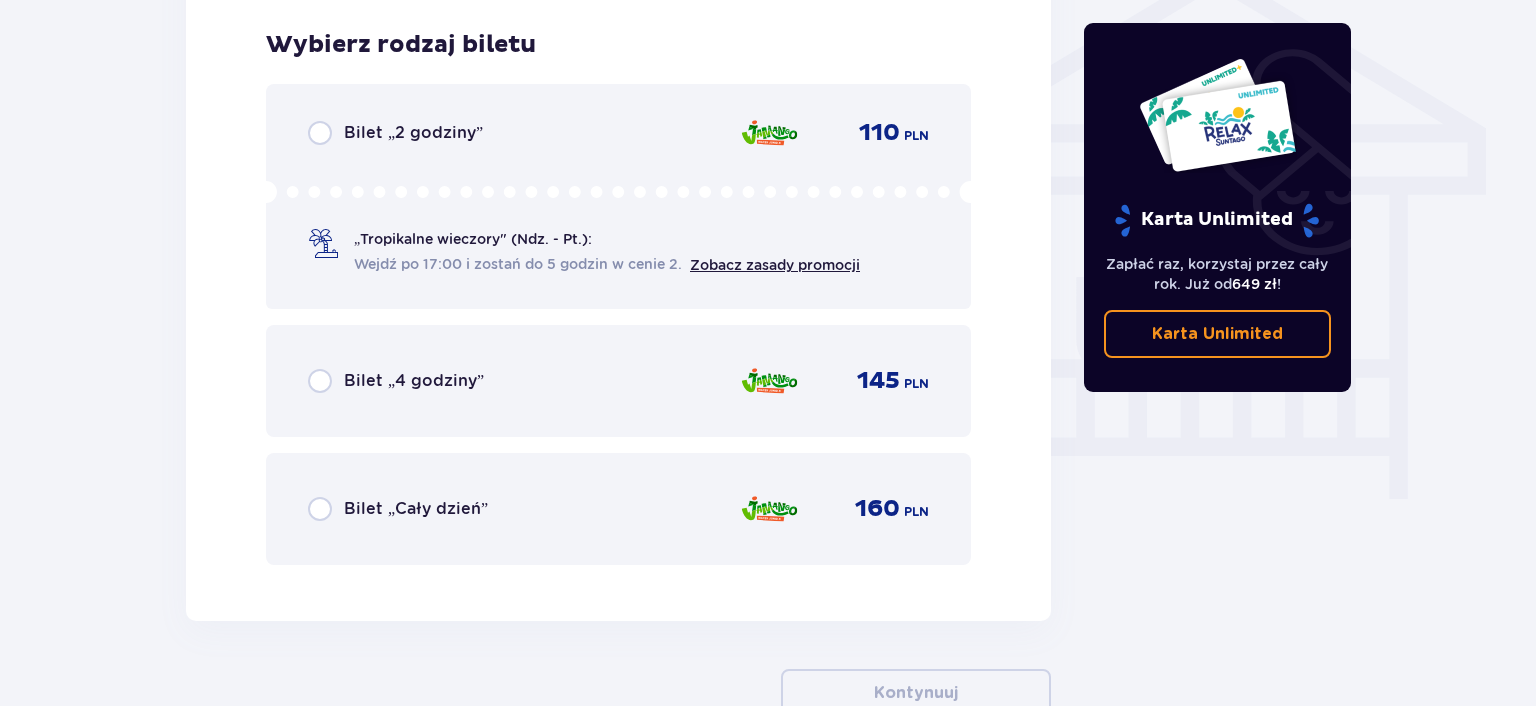 scroll, scrollTop: 1664, scrollLeft: 0, axis: vertical 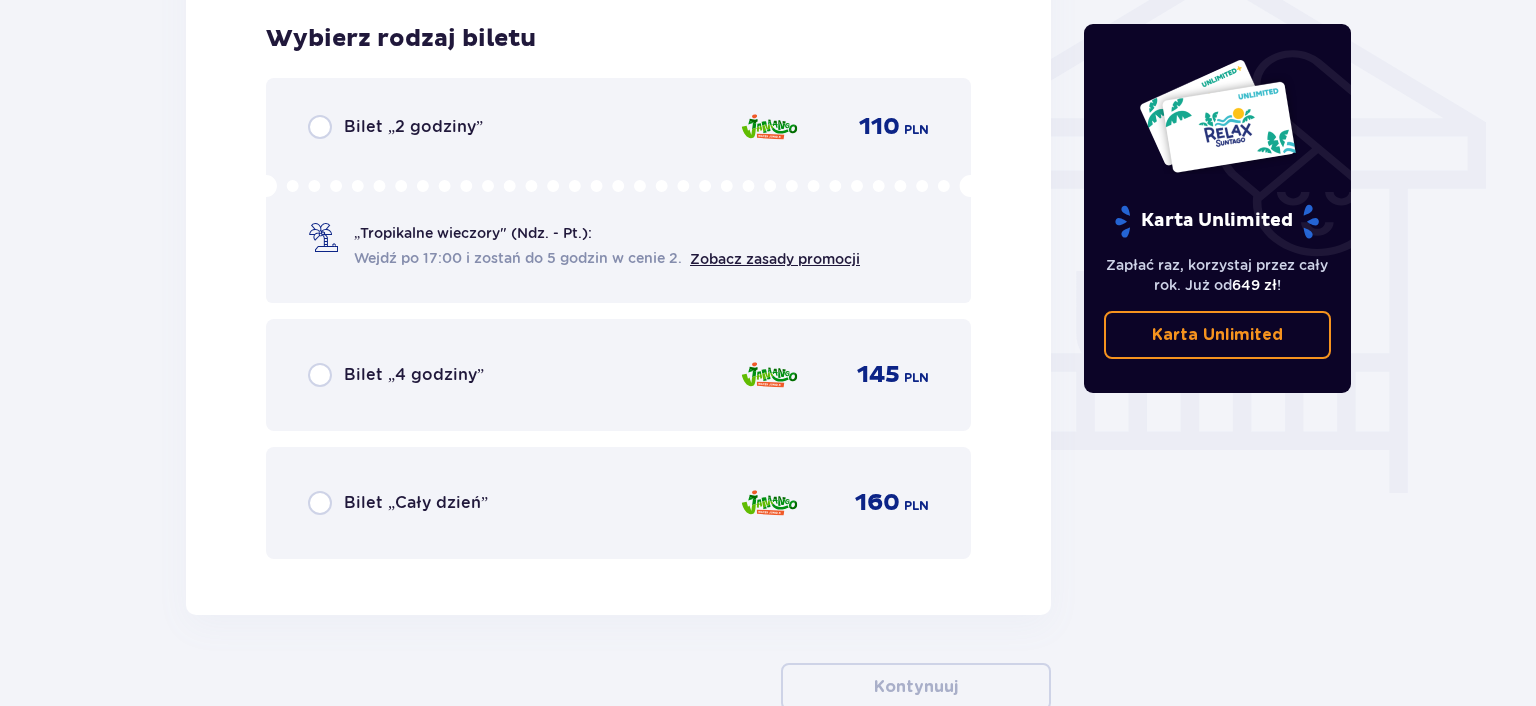 click on "Bilet „Cały dzień”" at bounding box center (398, 503) 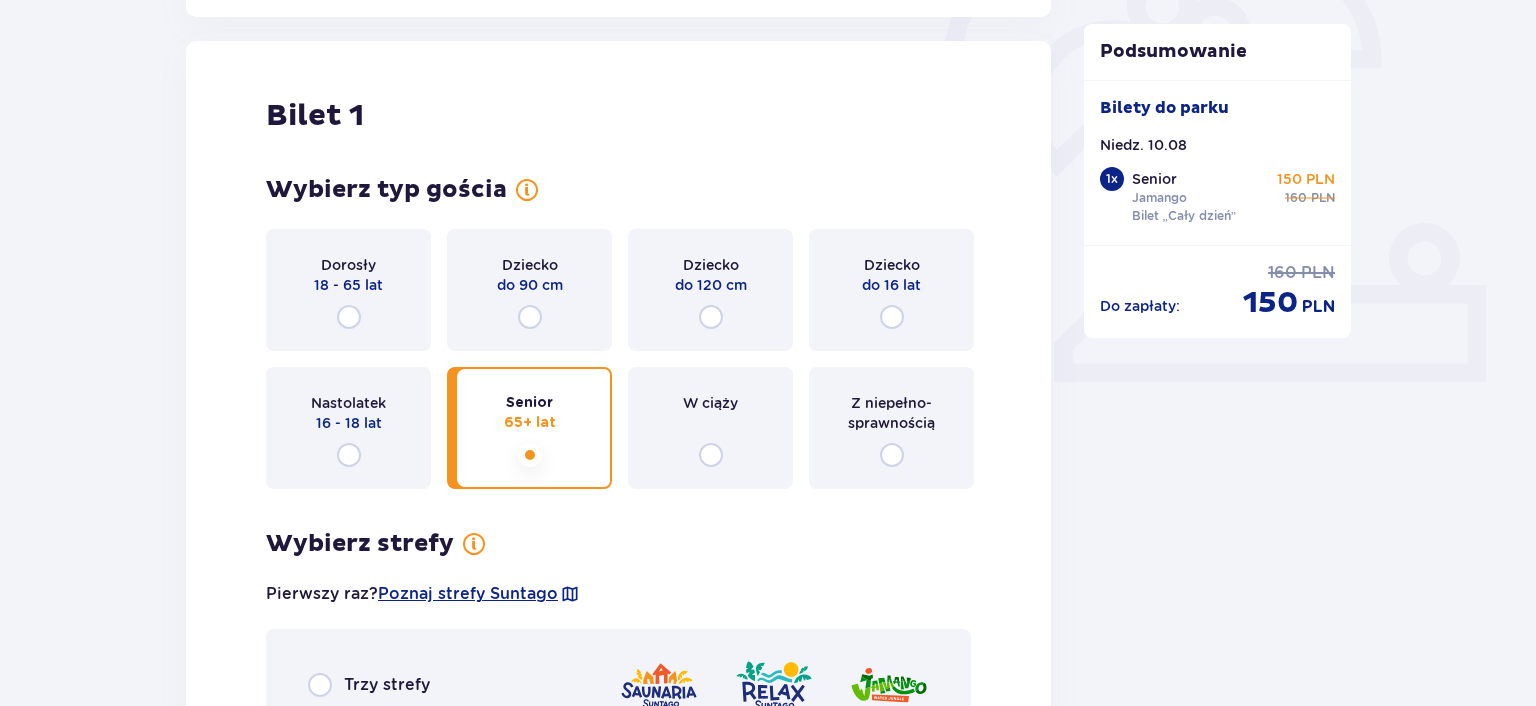 scroll, scrollTop: 513, scrollLeft: 0, axis: vertical 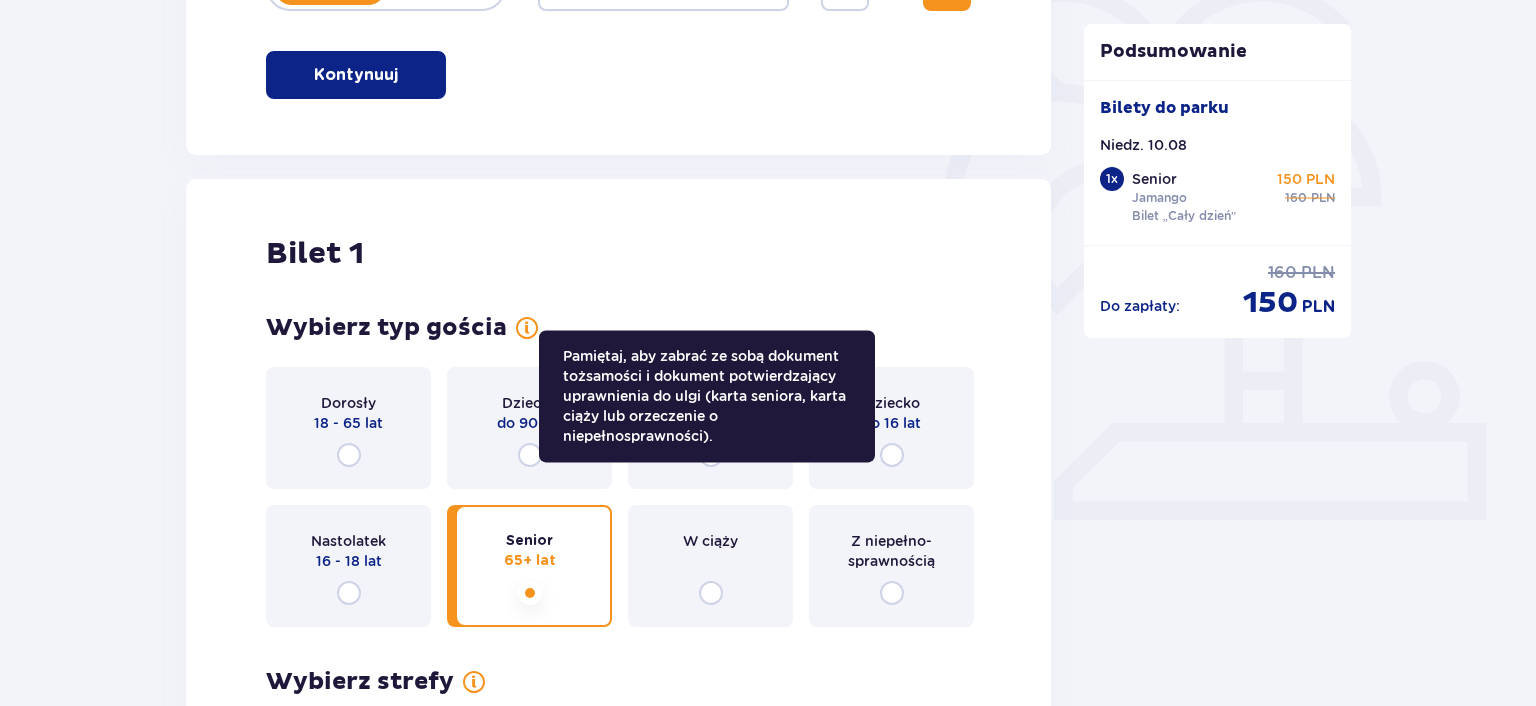 drag, startPoint x: 526, startPoint y: 322, endPoint x: 510, endPoint y: 347, distance: 29.681644 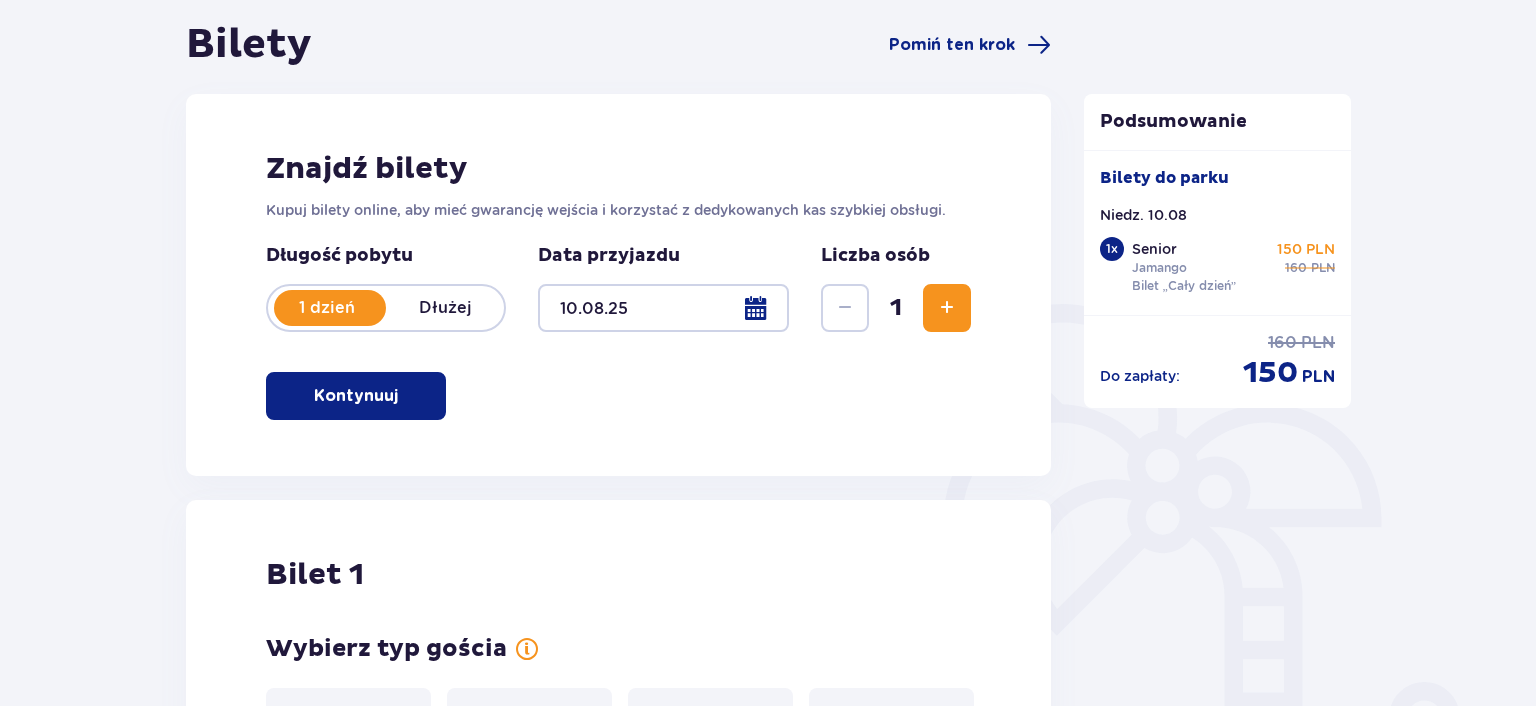 scroll, scrollTop: 0, scrollLeft: 0, axis: both 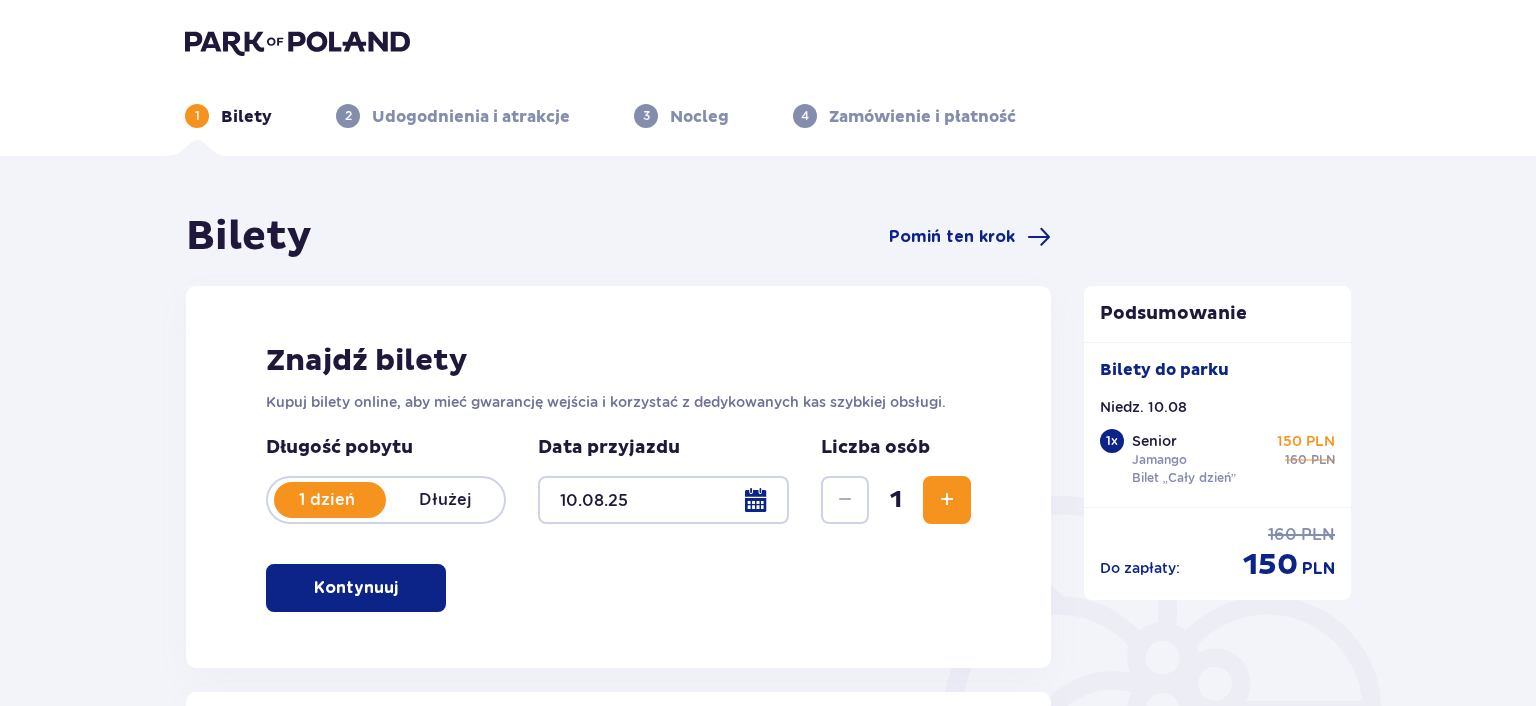 click at bounding box center [663, 500] 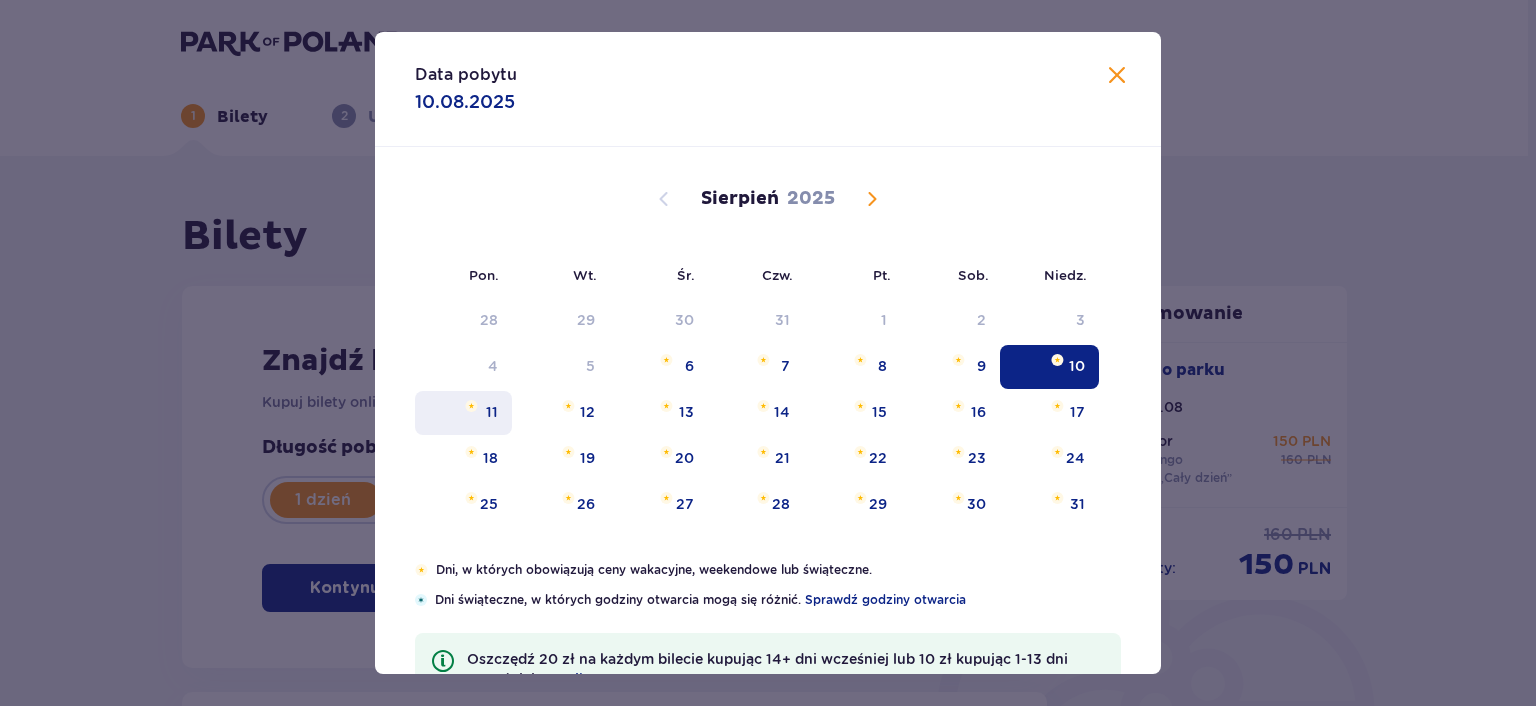 click on "11" at bounding box center [463, 413] 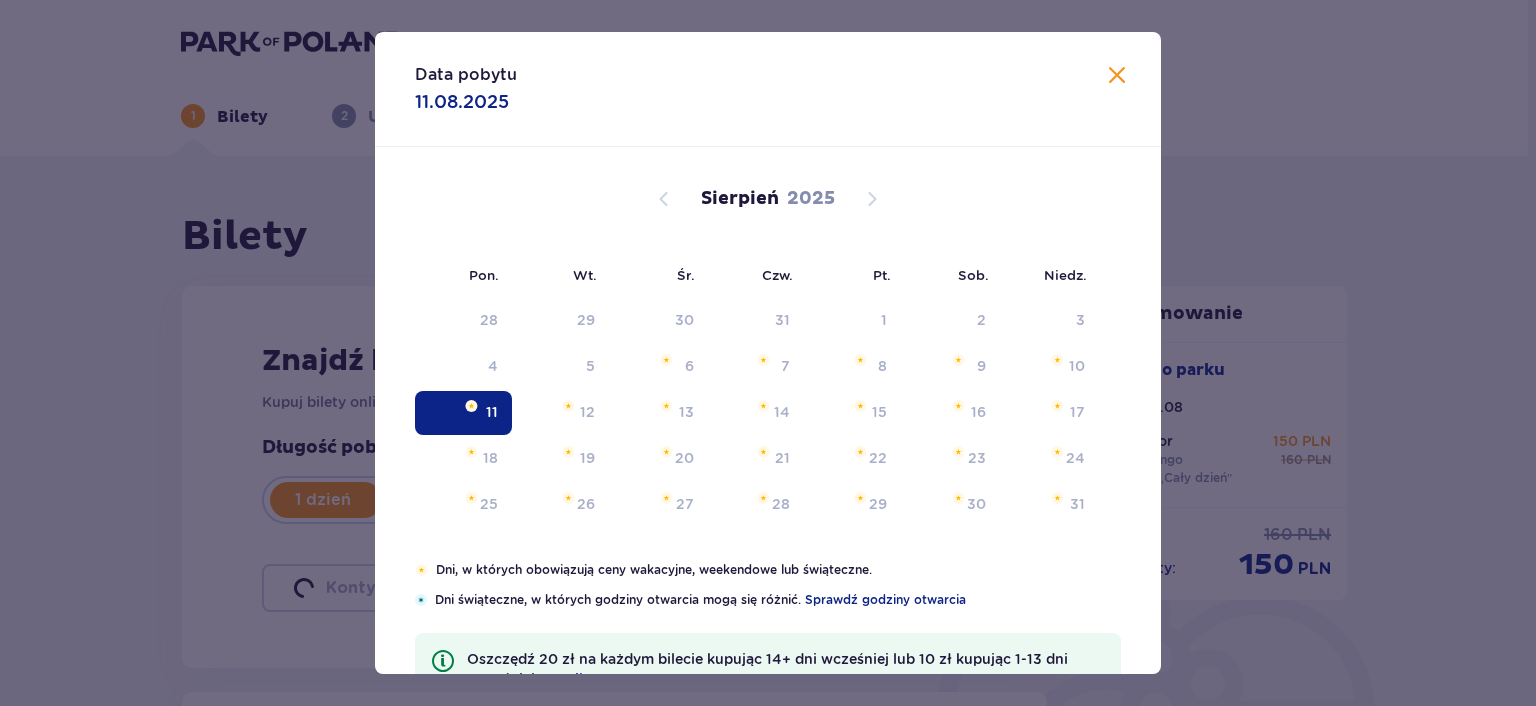 type on "11.08.25" 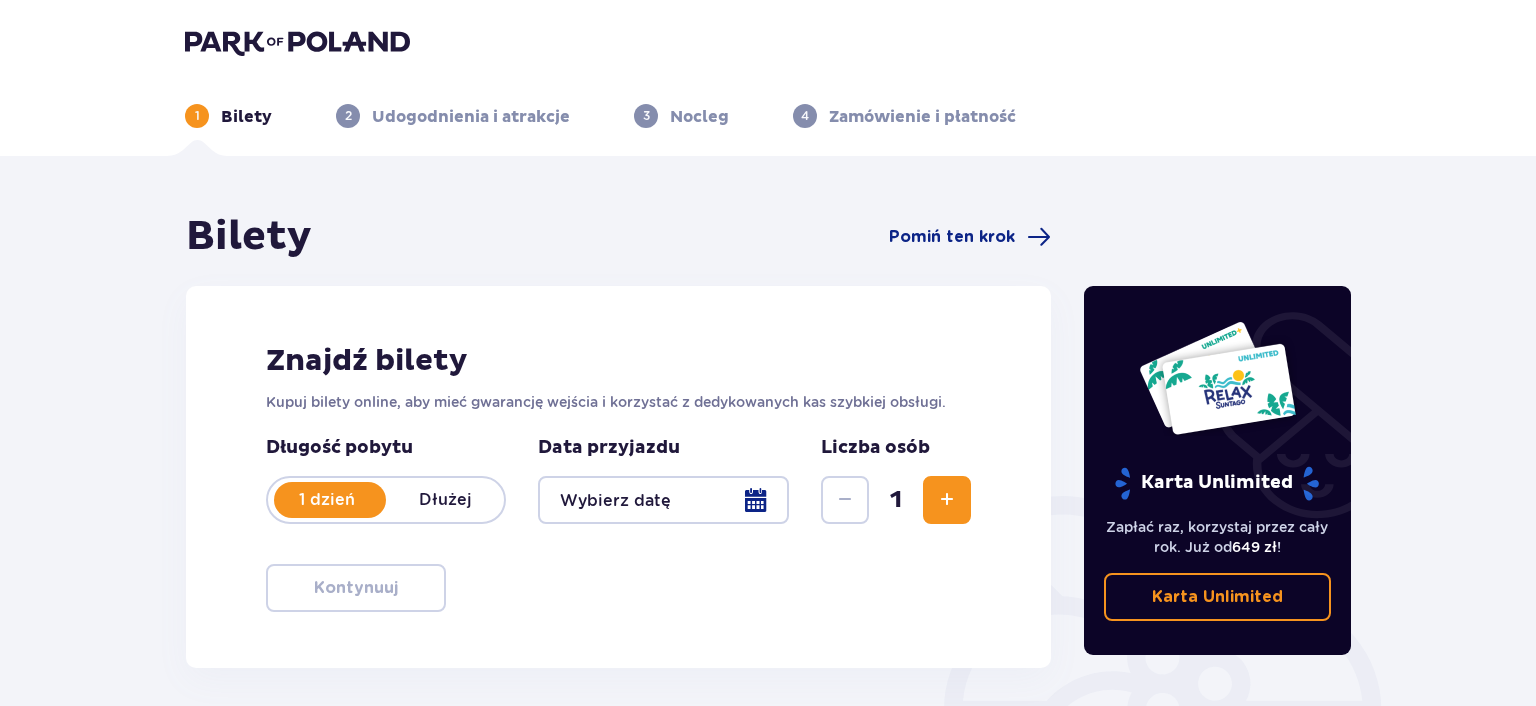 click at bounding box center [663, 500] 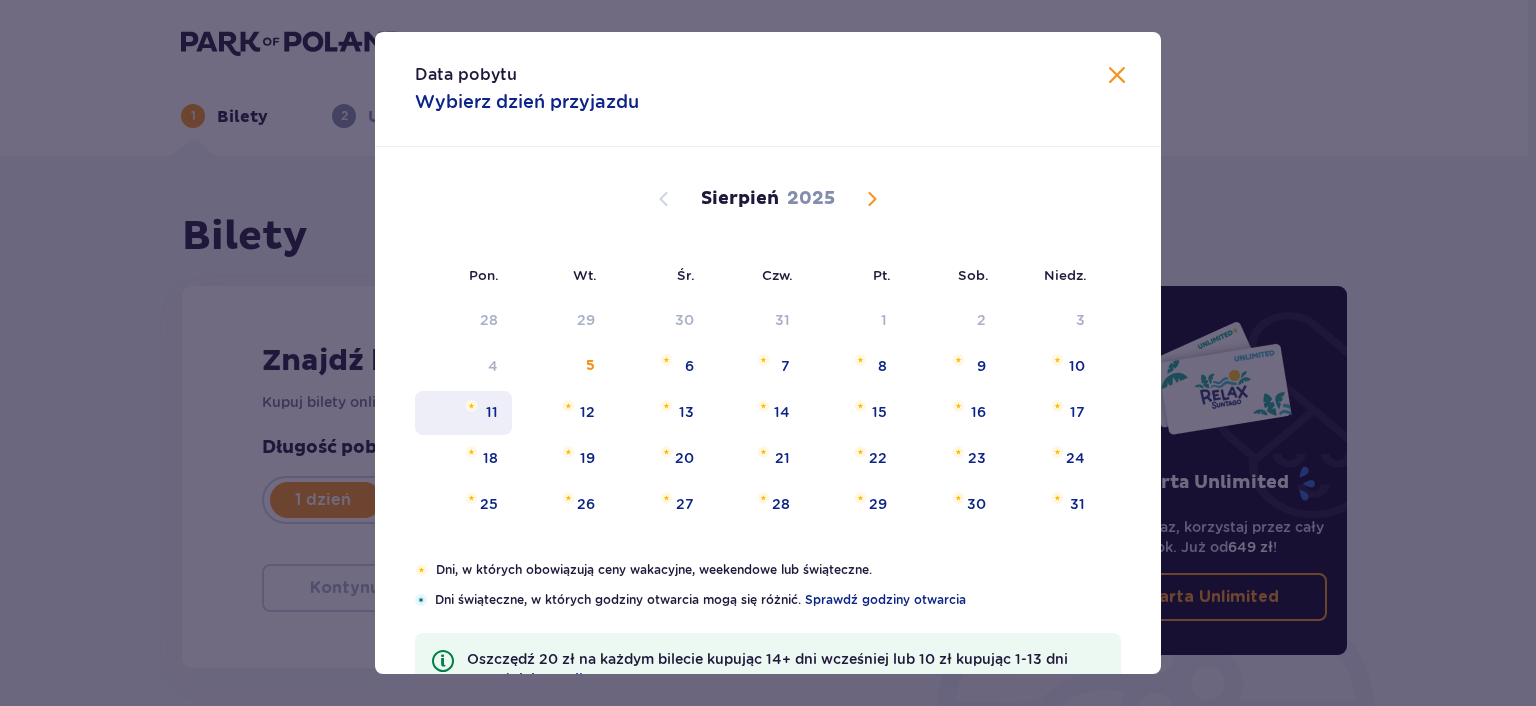 click on "11" at bounding box center (463, 413) 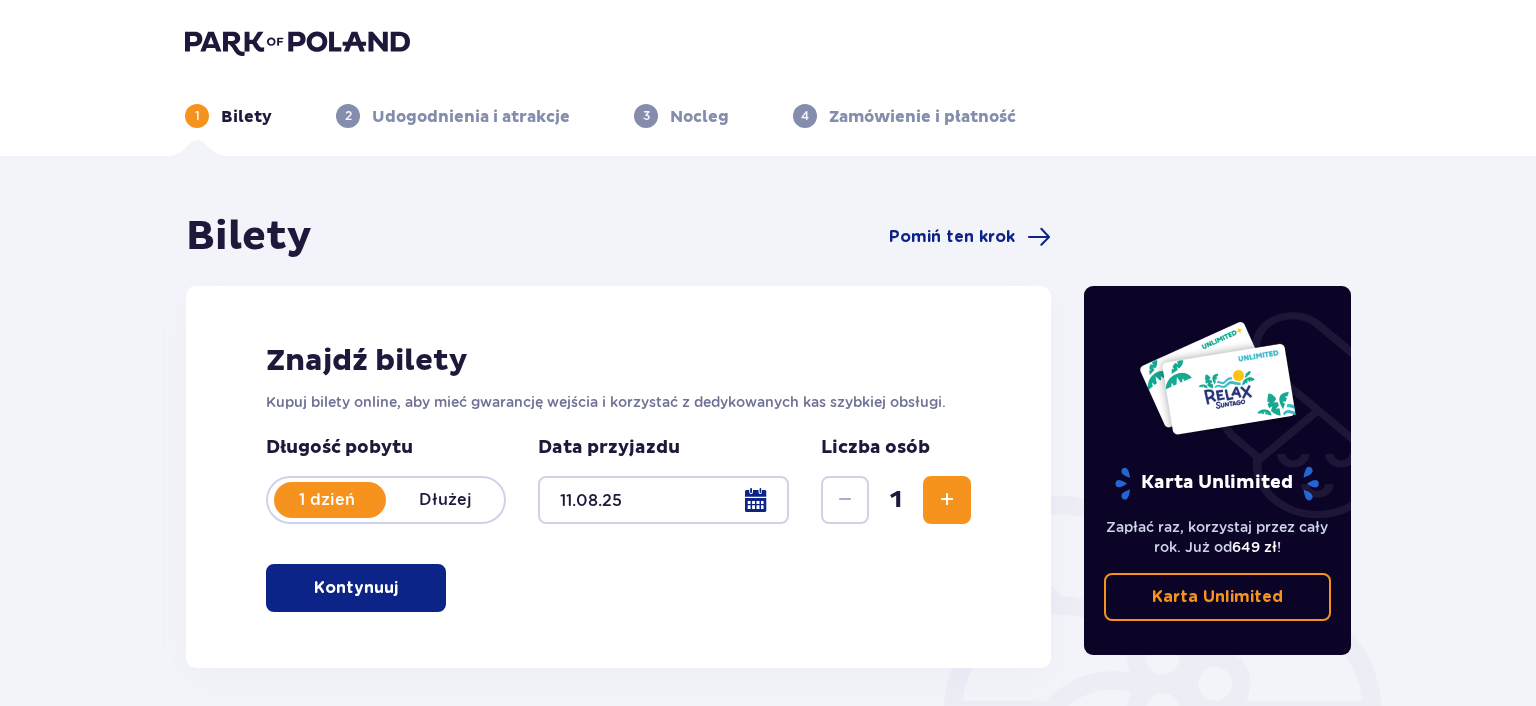 click on "Kontynuuj" at bounding box center (356, 588) 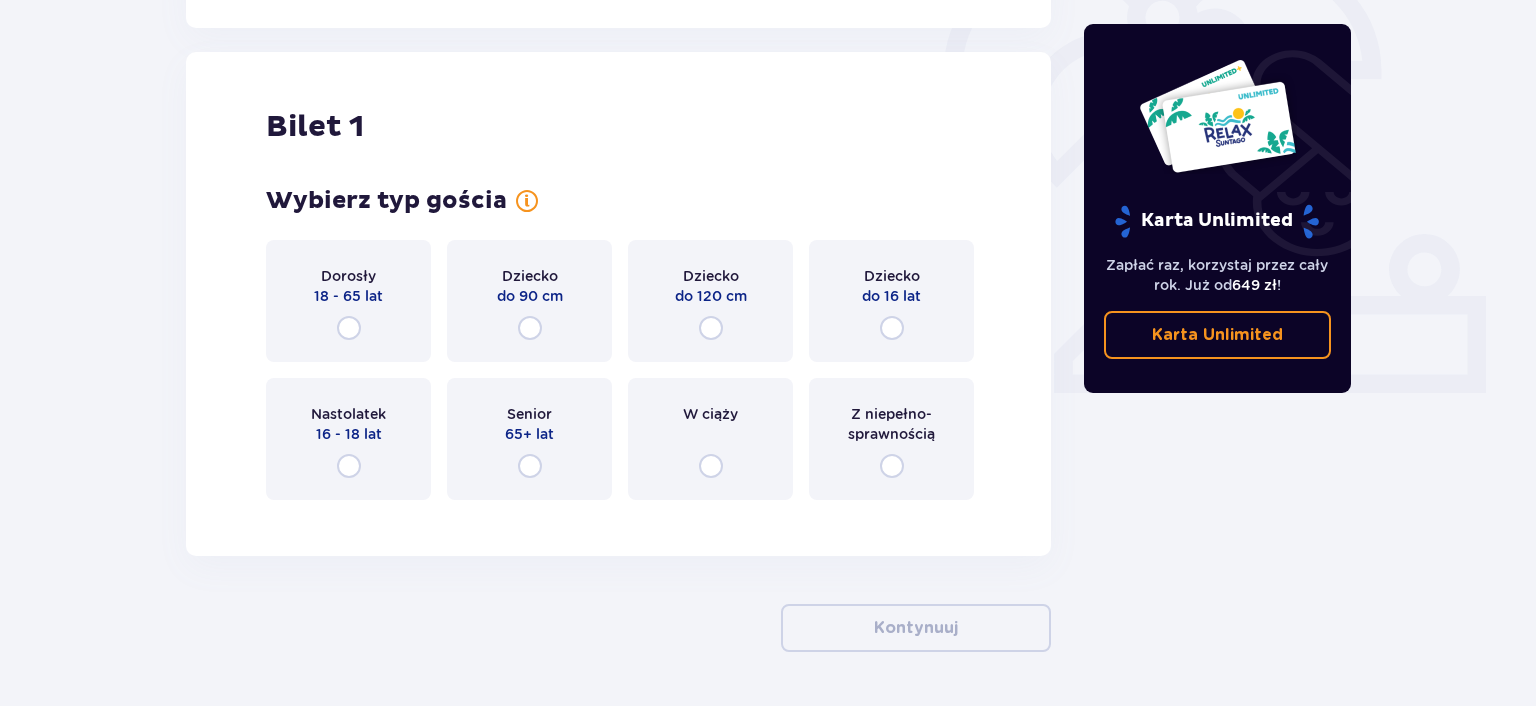 scroll, scrollTop: 668, scrollLeft: 0, axis: vertical 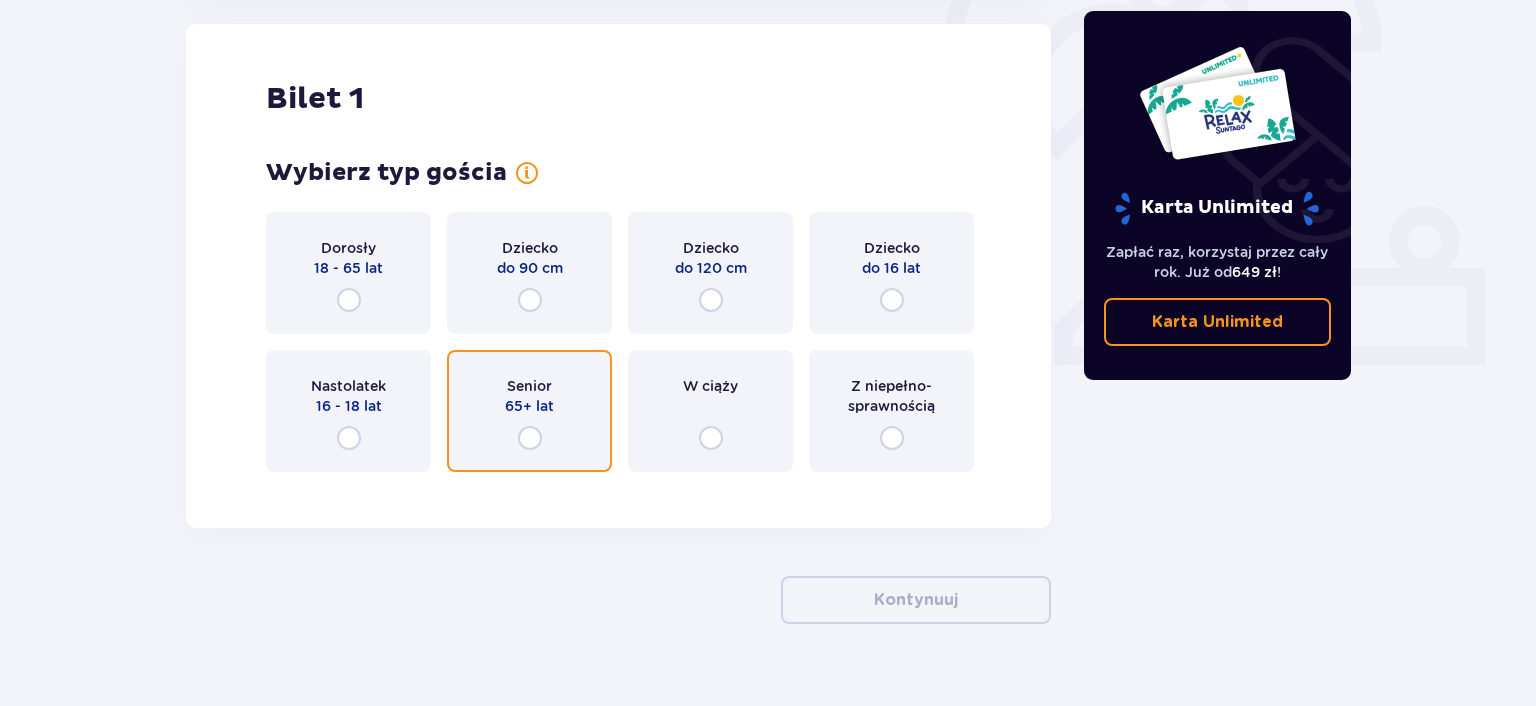 click at bounding box center (530, 438) 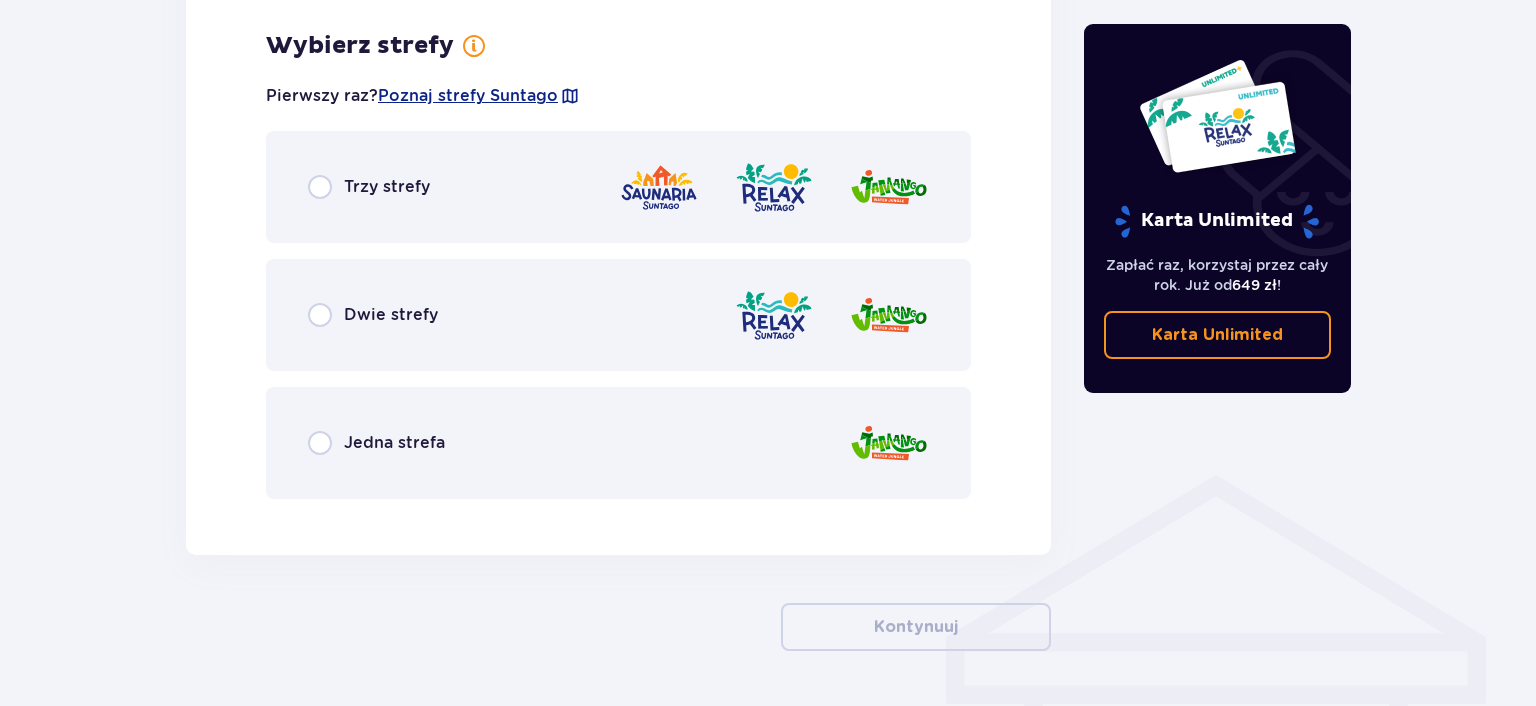scroll, scrollTop: 1156, scrollLeft: 0, axis: vertical 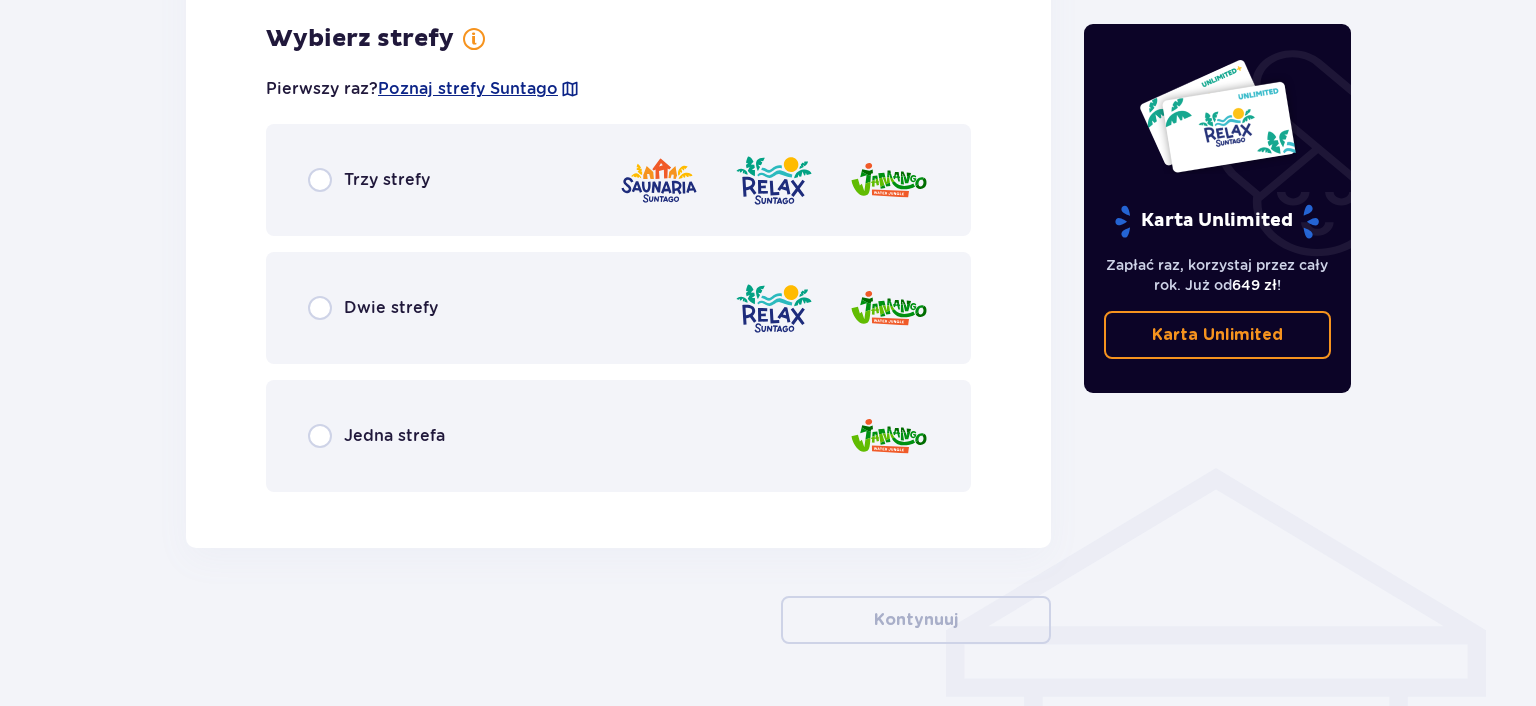 click on "Jedna strefa" at bounding box center [618, 436] 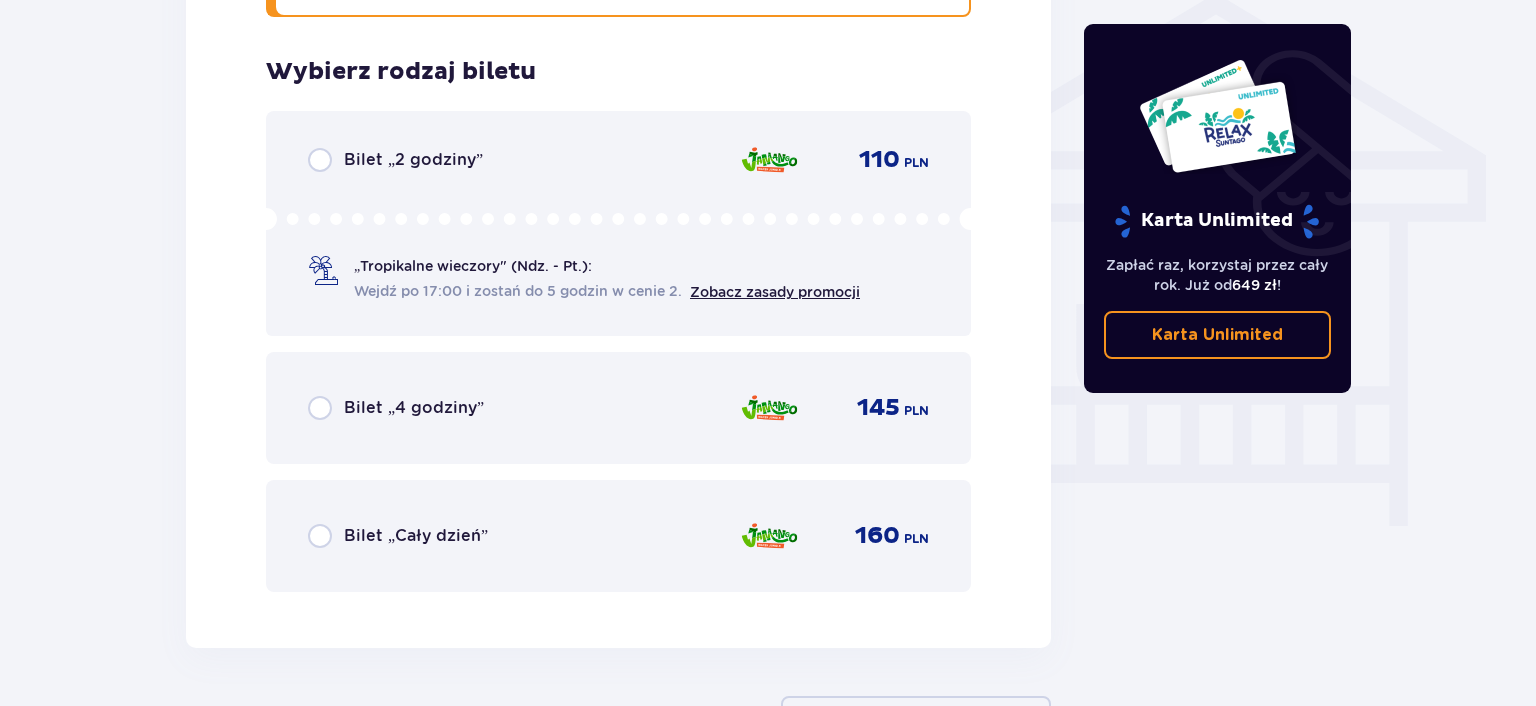 scroll, scrollTop: 1664, scrollLeft: 0, axis: vertical 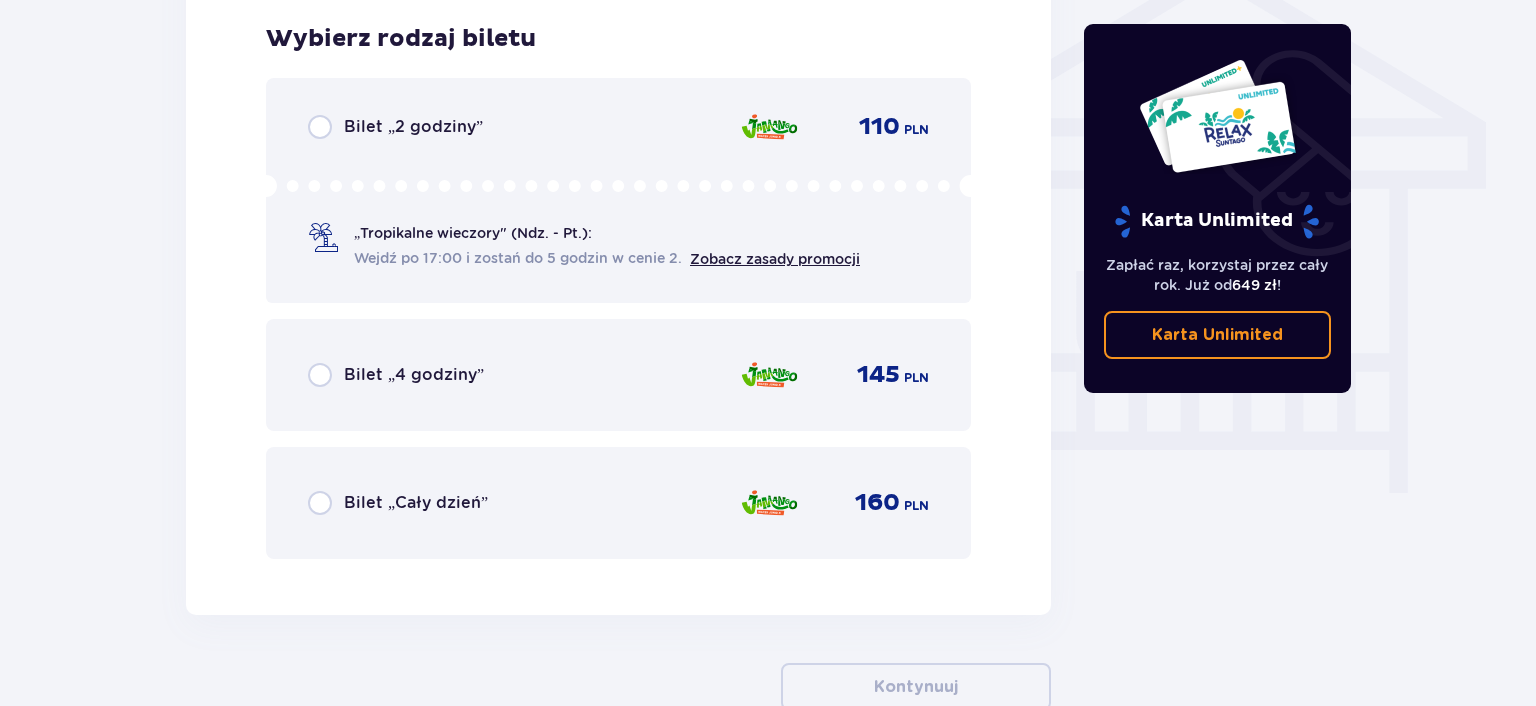 drag, startPoint x: 502, startPoint y: 479, endPoint x: 483, endPoint y: 490, distance: 21.954498 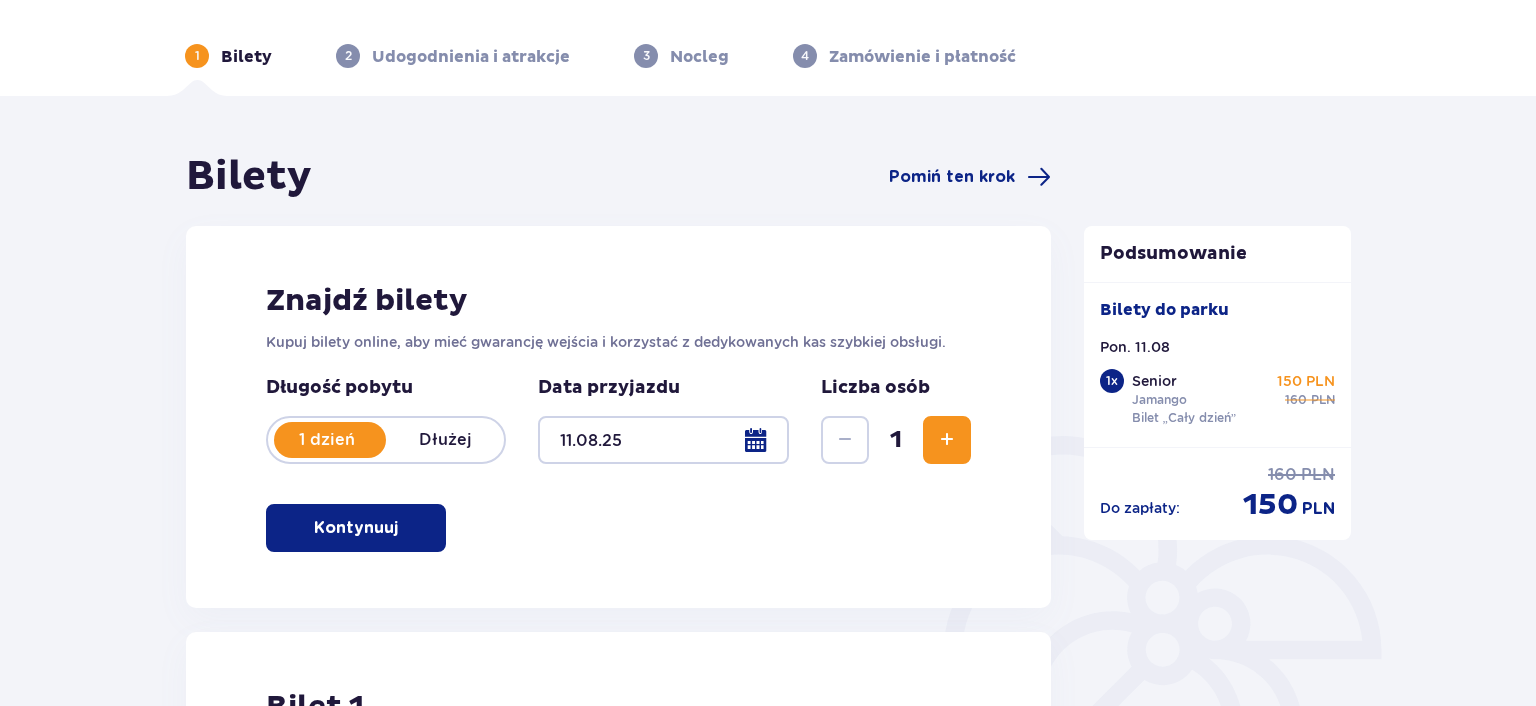 scroll, scrollTop: 0, scrollLeft: 0, axis: both 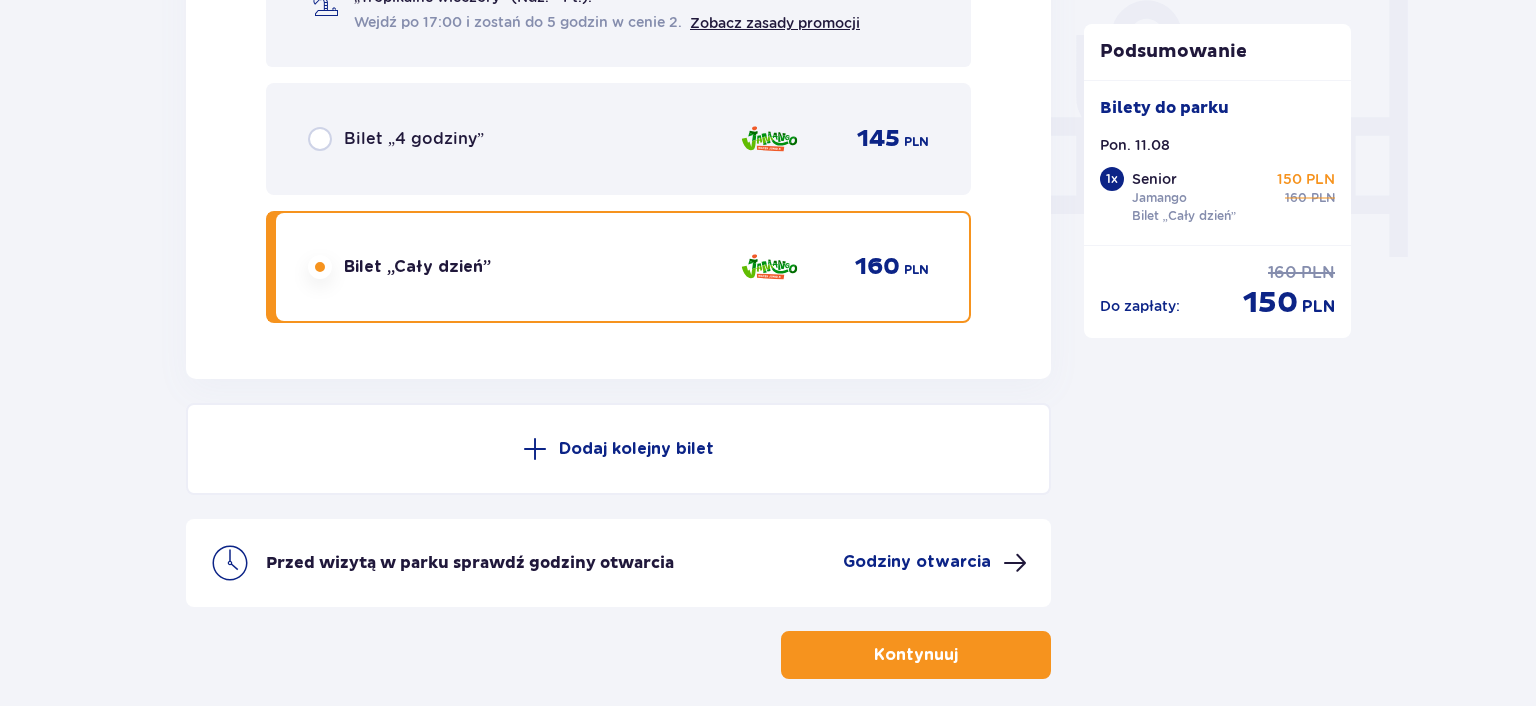 click on "Kontynuuj" at bounding box center [916, 655] 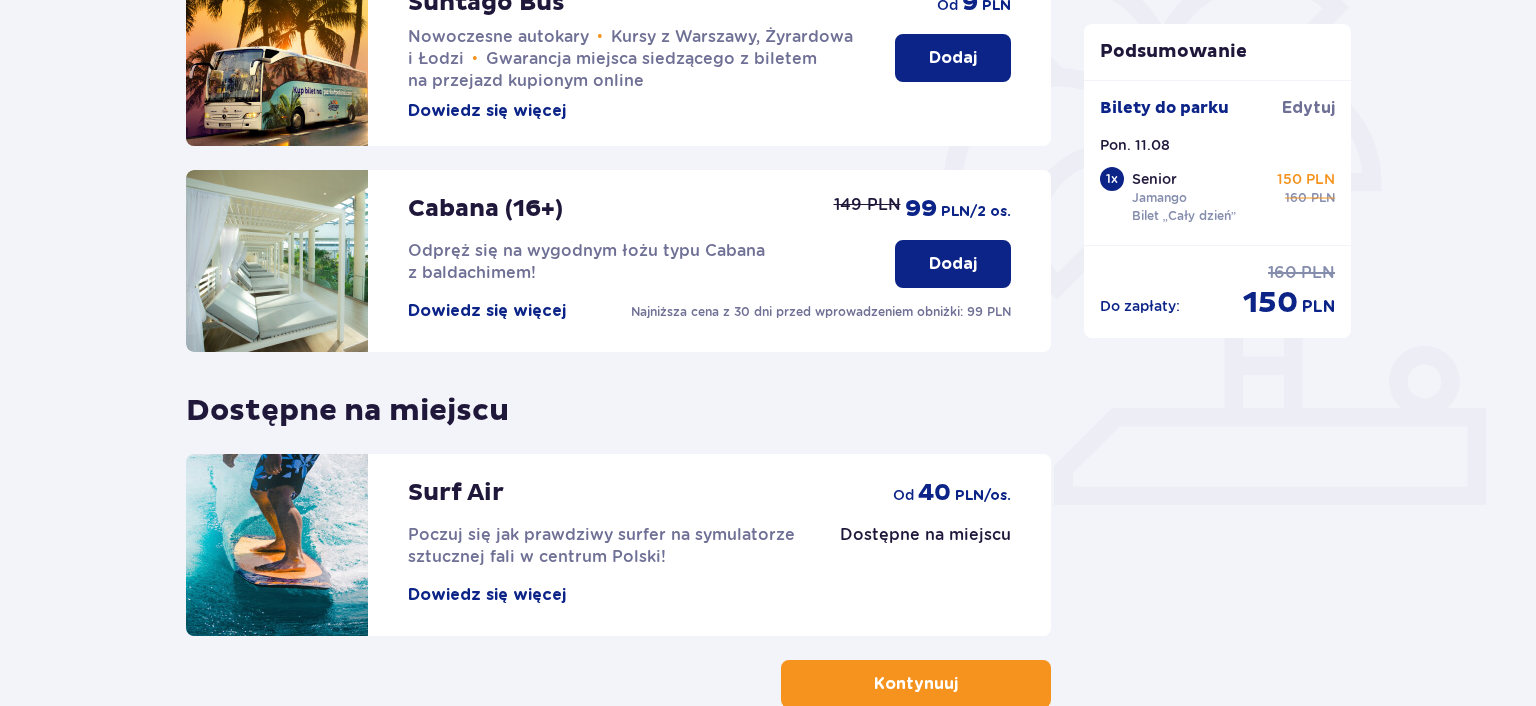 scroll, scrollTop: 650, scrollLeft: 0, axis: vertical 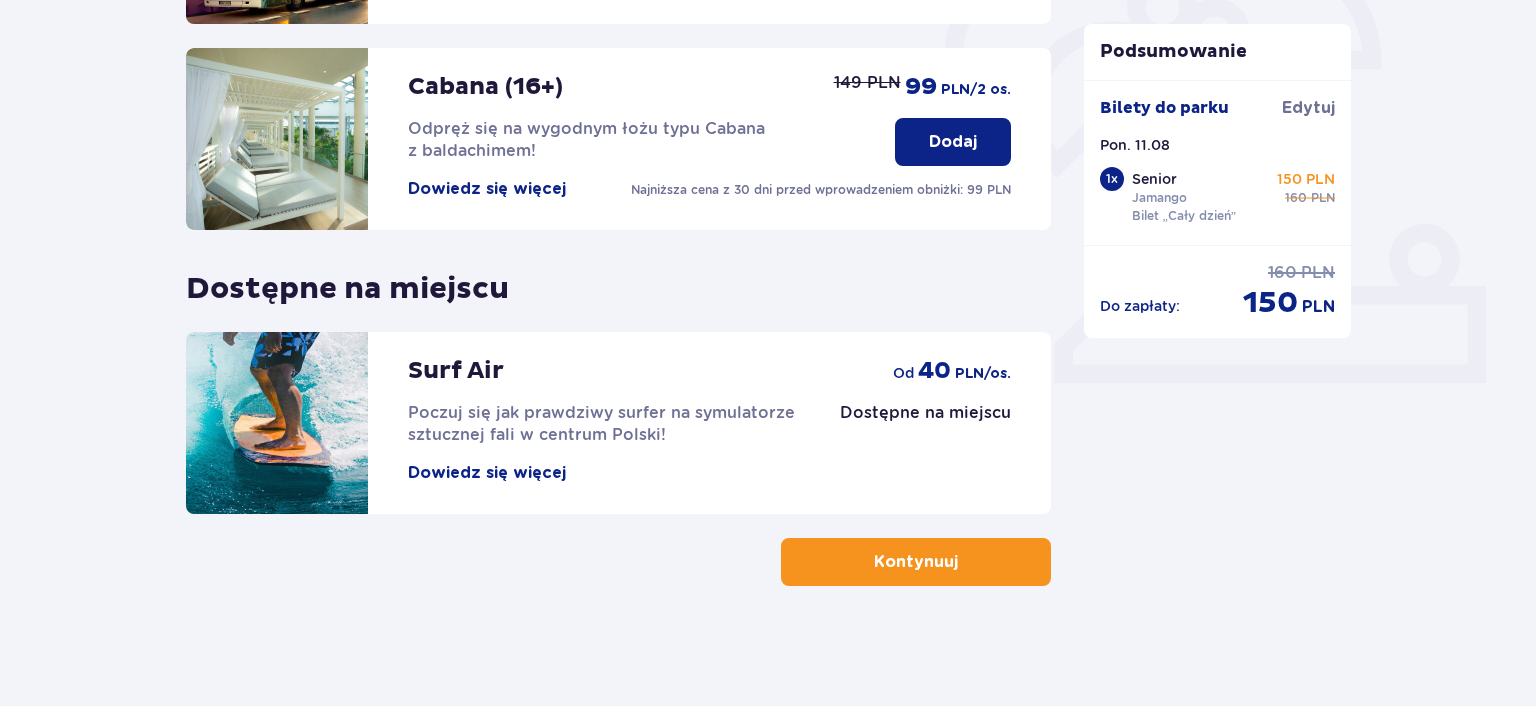 click on "Kontynuuj" at bounding box center [916, 562] 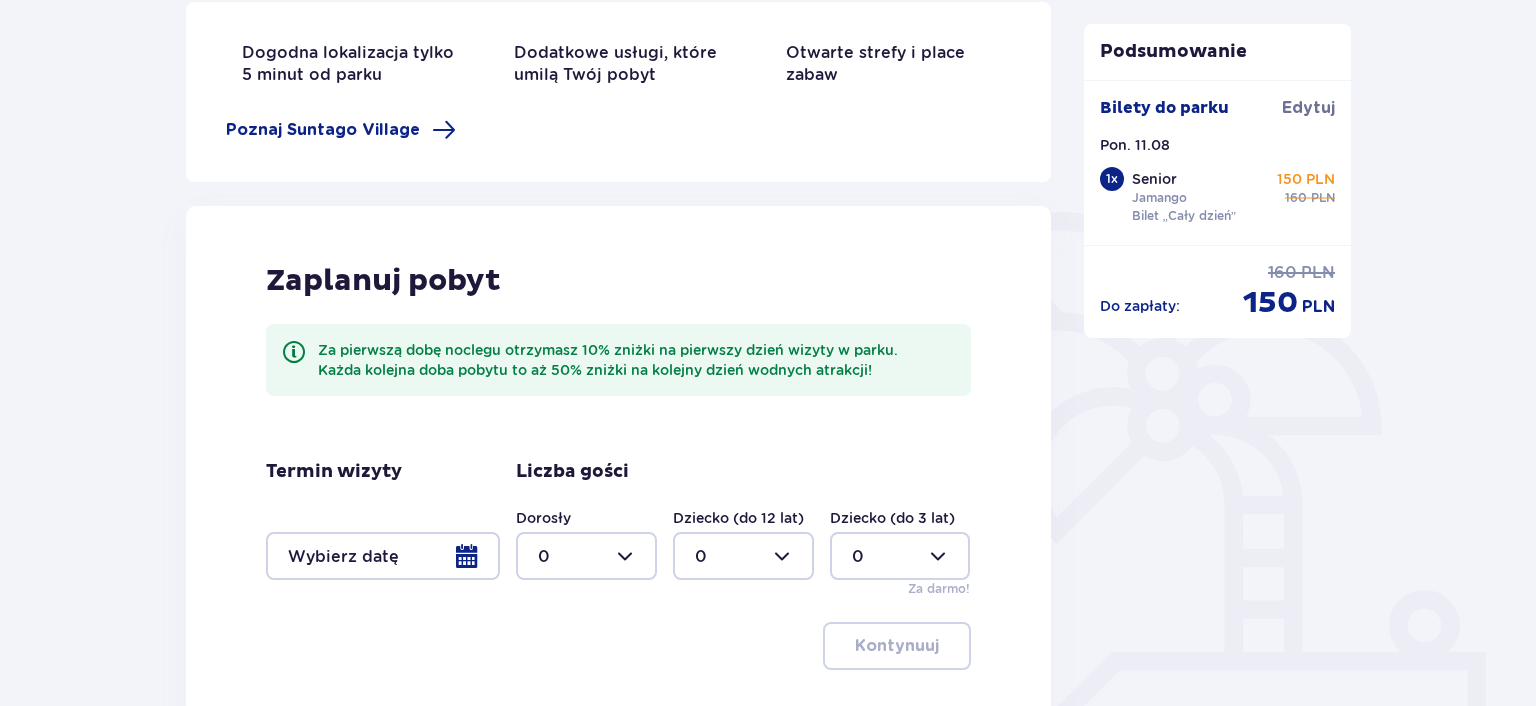 scroll, scrollTop: 496, scrollLeft: 0, axis: vertical 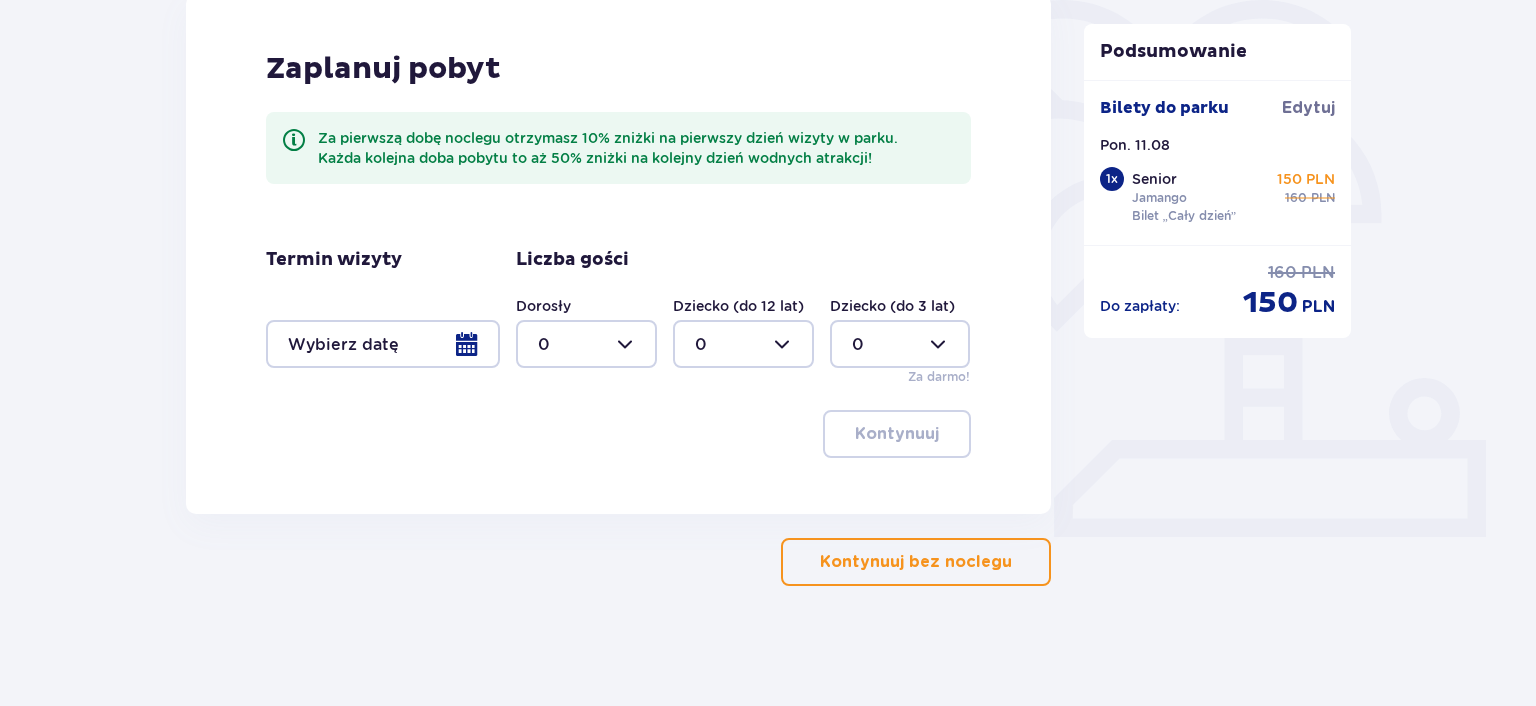 click on "Kontynuuj bez noclegu" at bounding box center [916, 562] 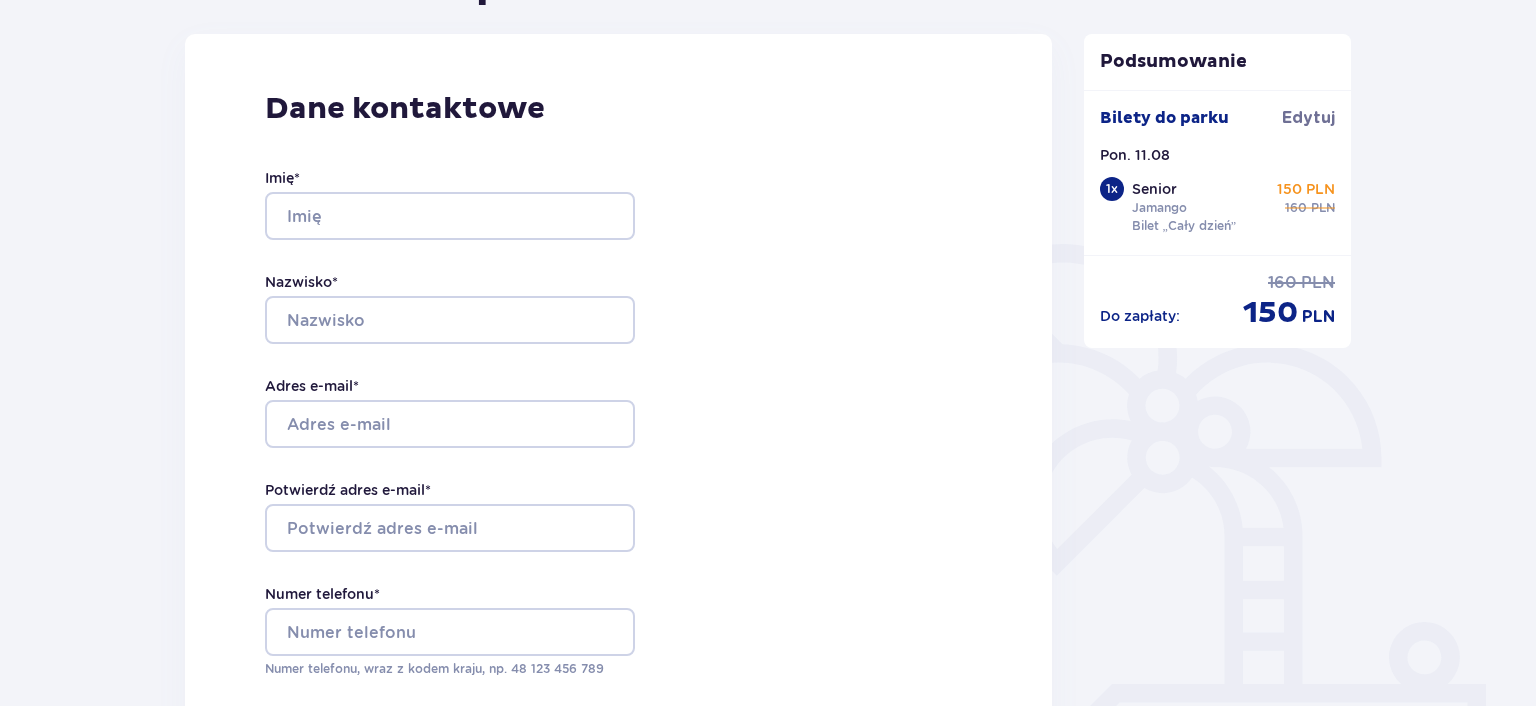 scroll, scrollTop: 0, scrollLeft: 0, axis: both 